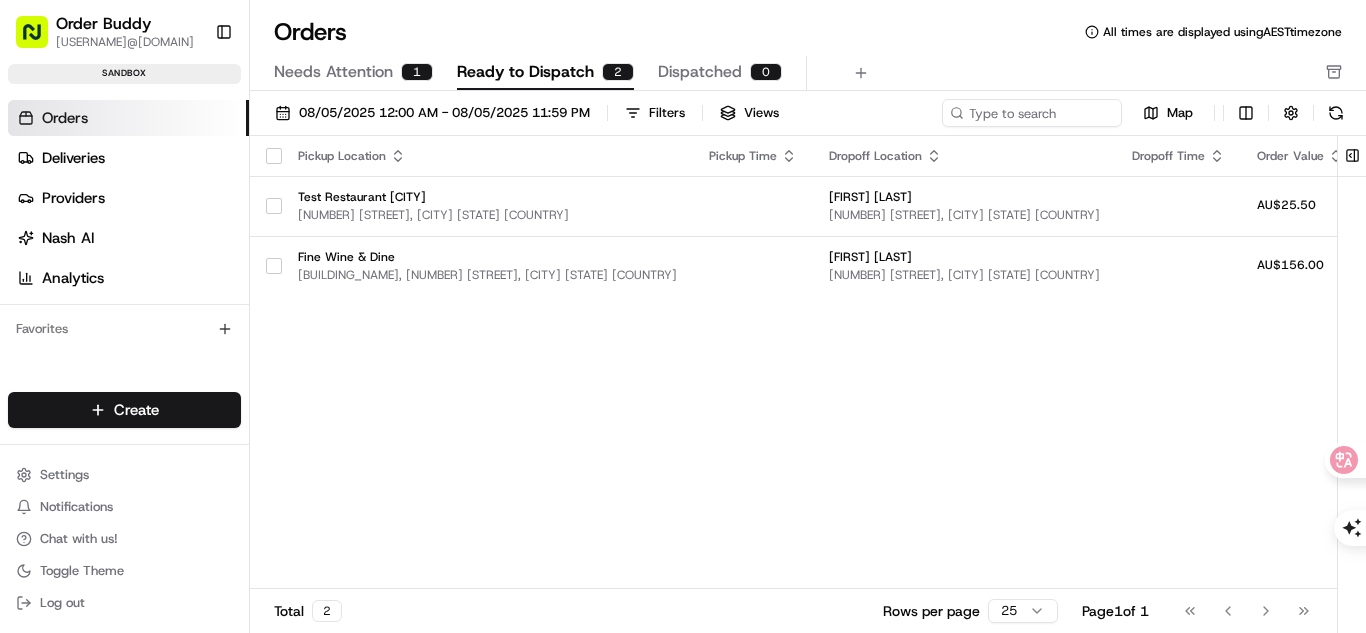 scroll, scrollTop: 0, scrollLeft: 0, axis: both 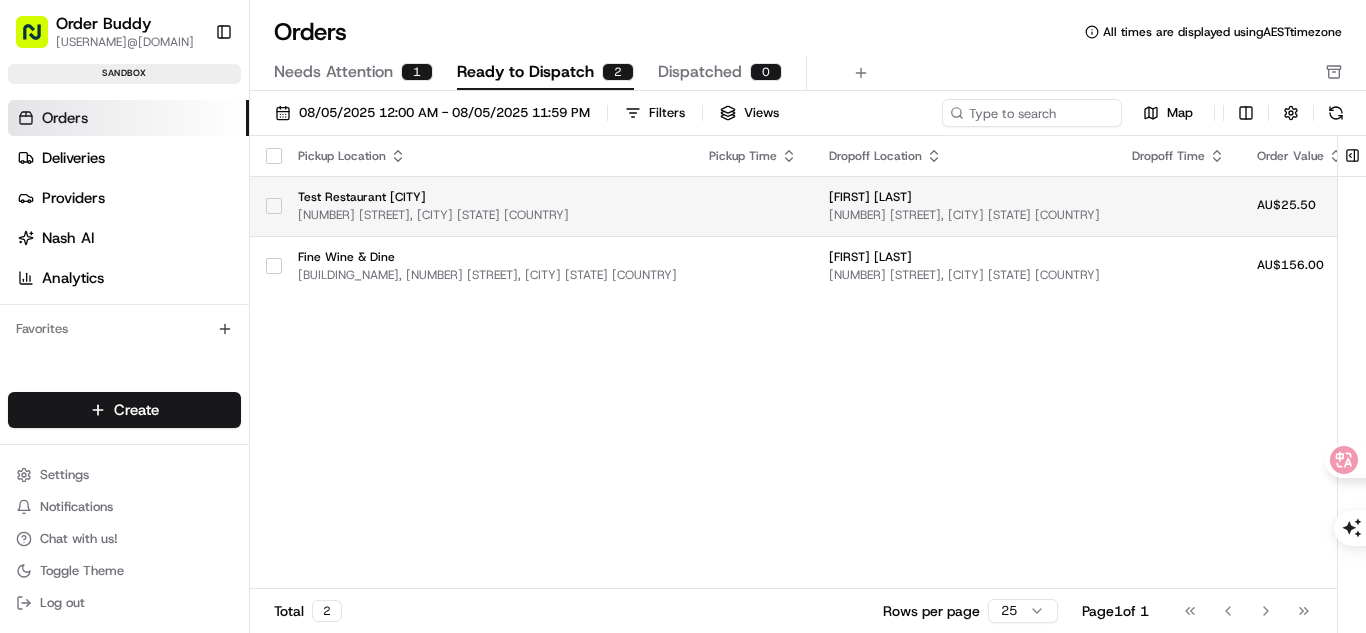 click on "[NUMBER] [STREET], [CITY] [STATE] [COUNTRY]" at bounding box center [487, 215] 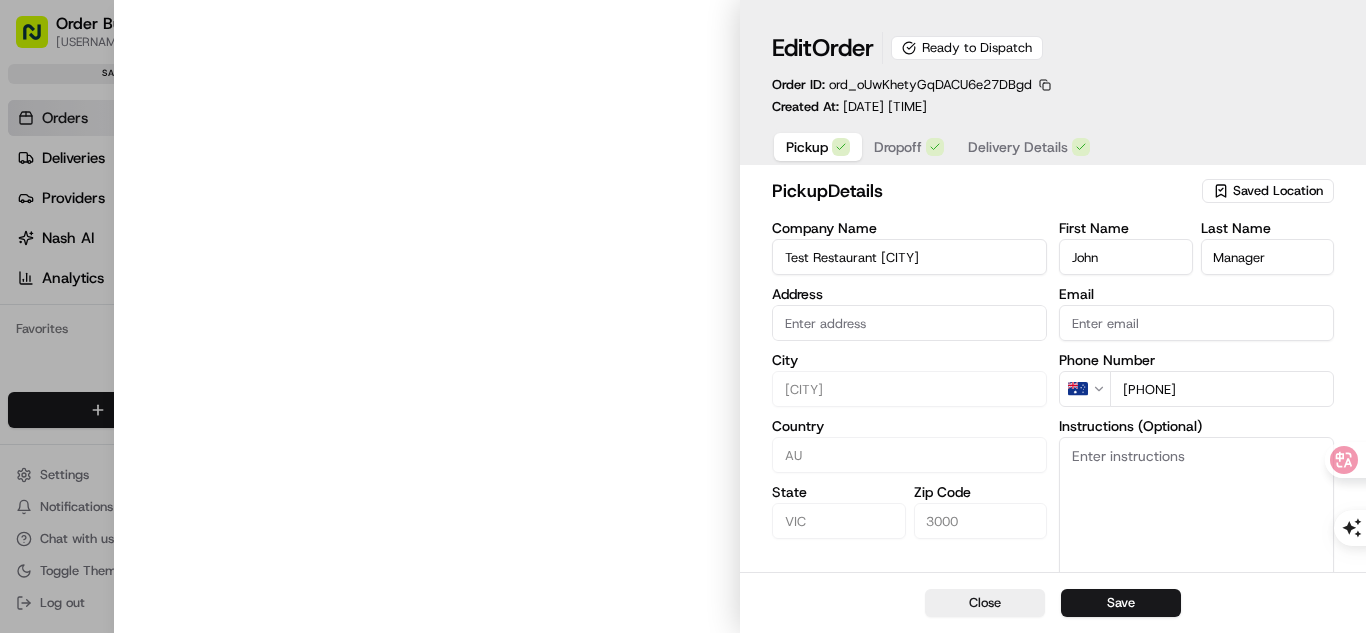 type on "[NUMBER] [STREET], [CITY] [STATE] [COUNTRY]" 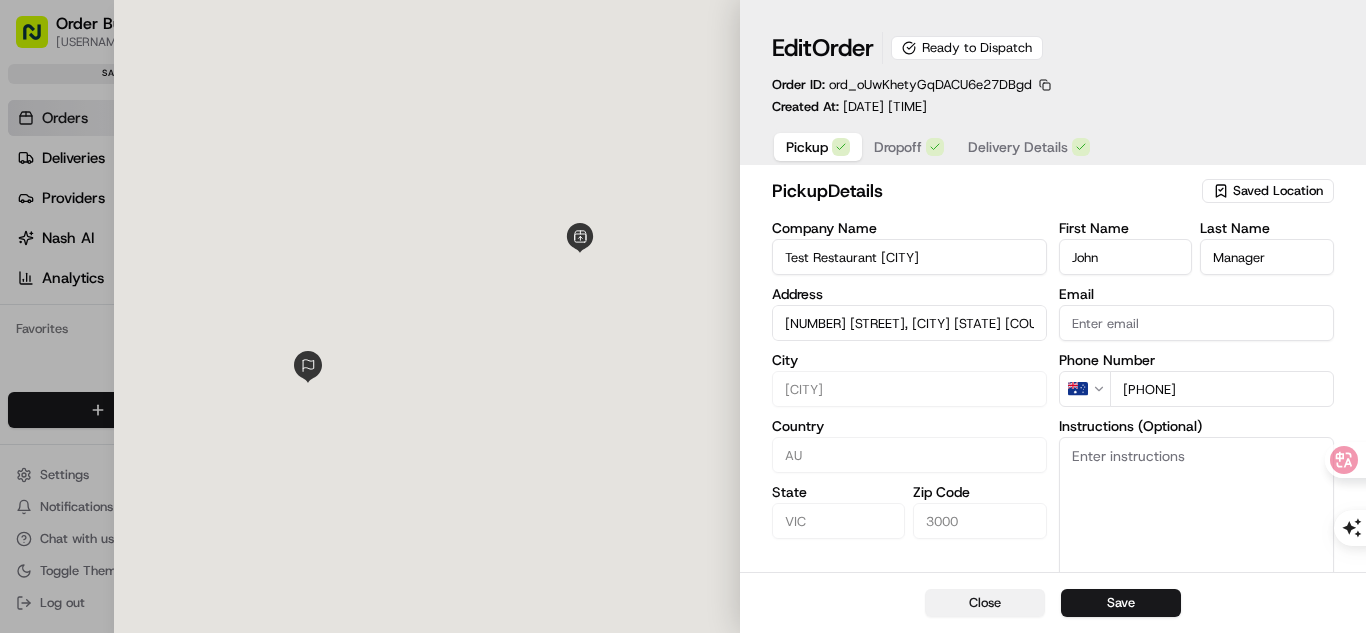 click on "Close" at bounding box center (985, 603) 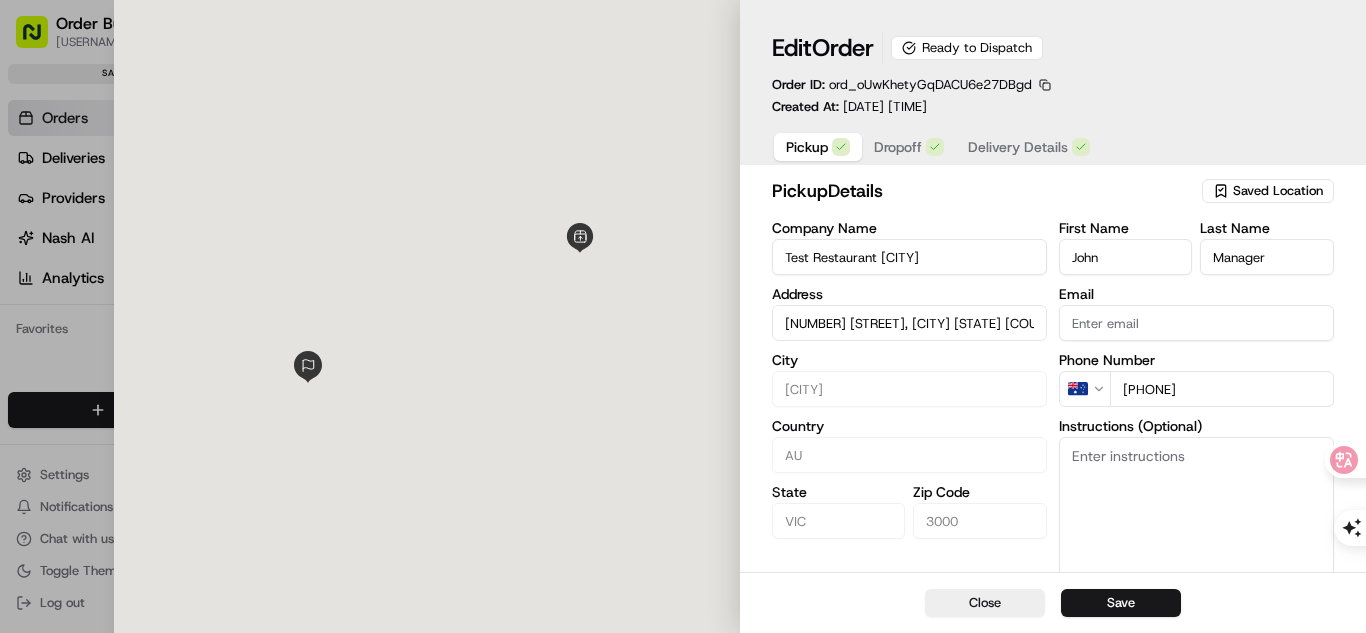 type 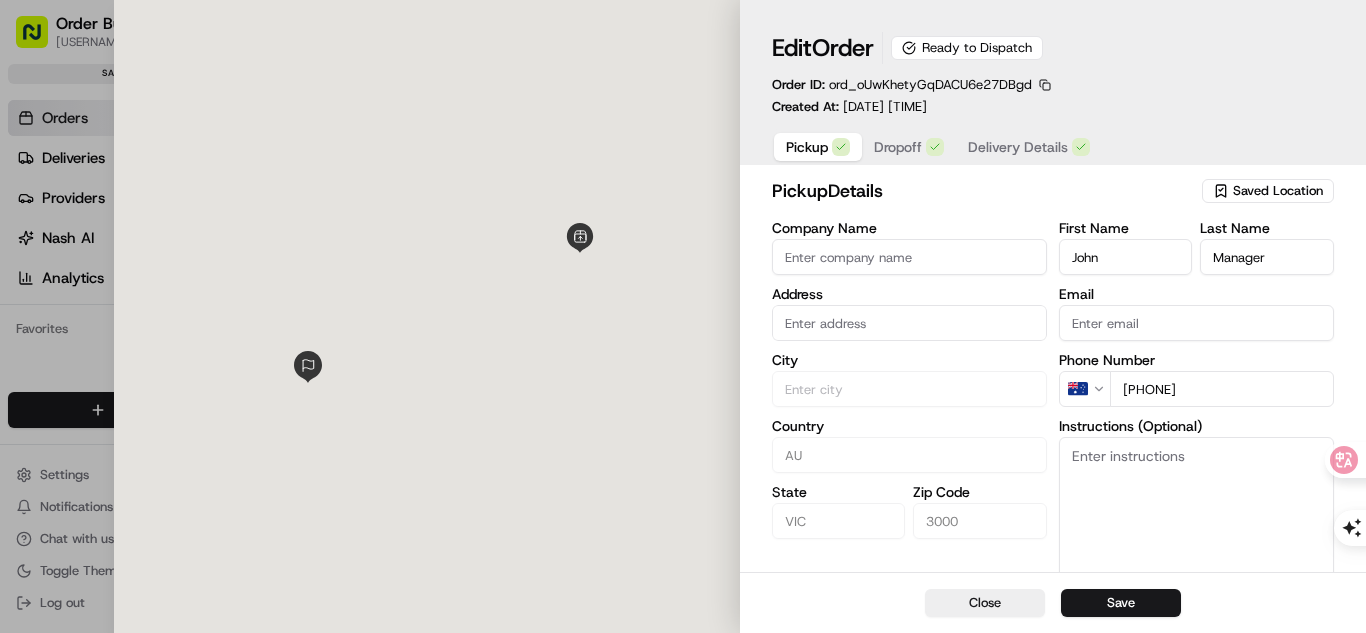 type 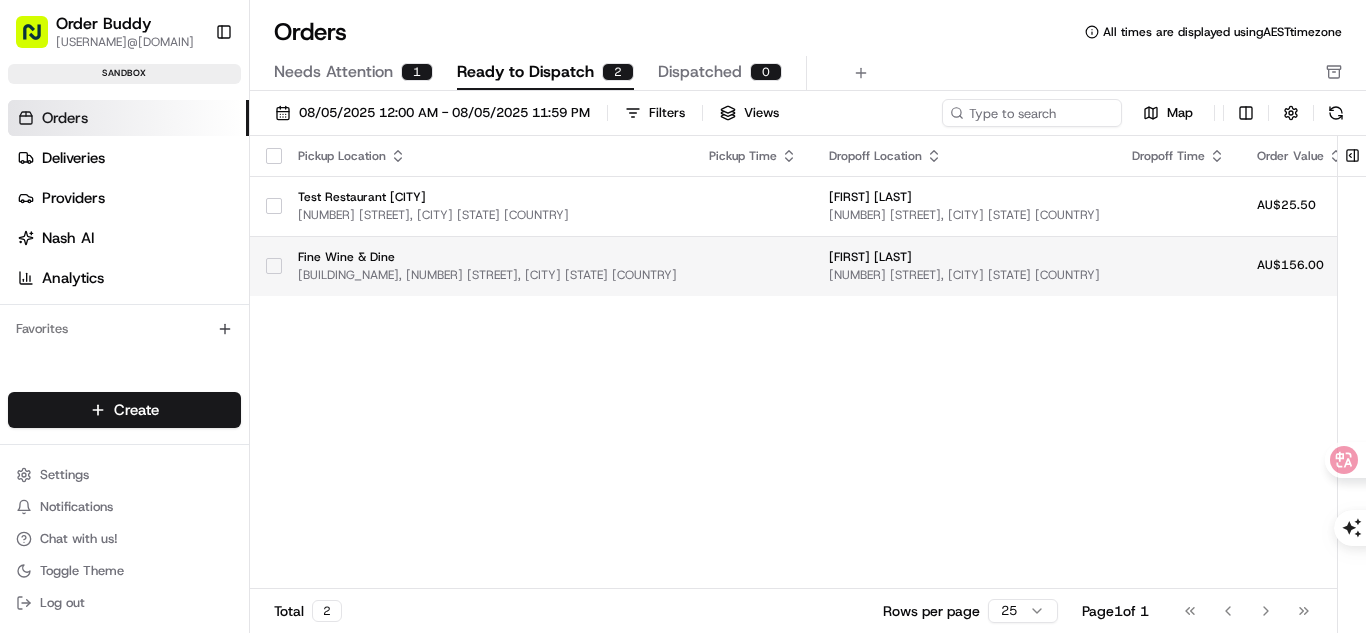 click at bounding box center (274, 266) 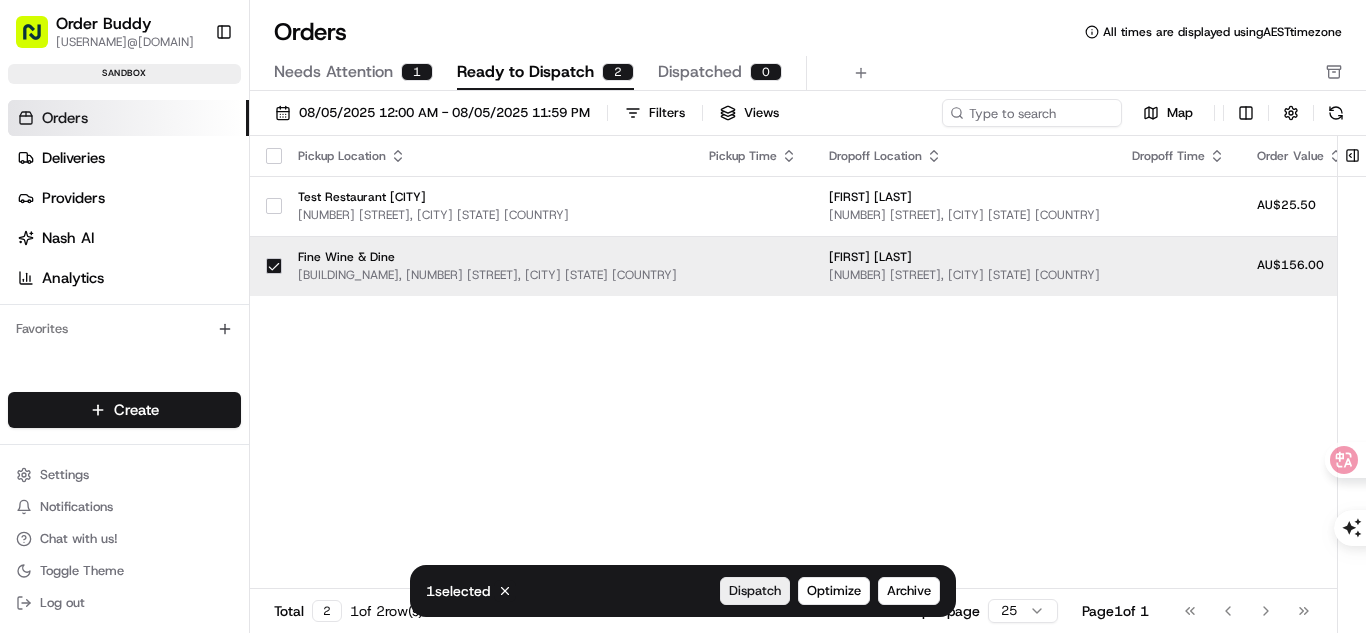 click on "Dispatch" at bounding box center [755, 591] 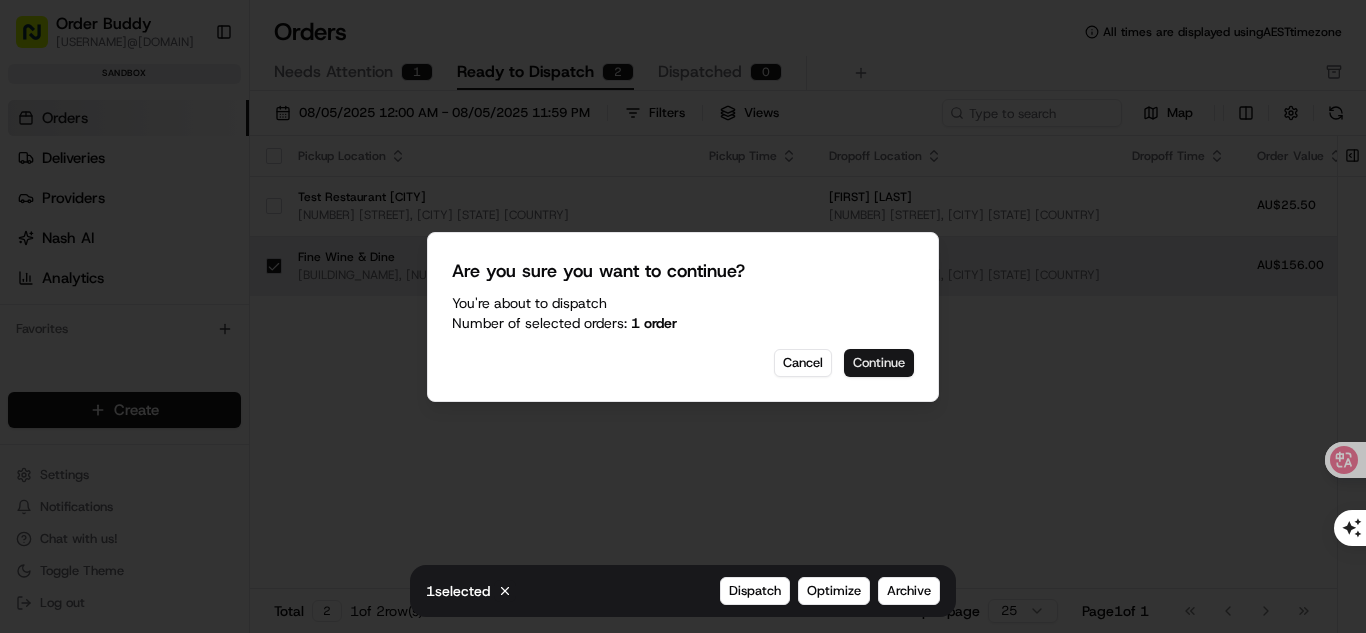 click on "Continue" at bounding box center (879, 363) 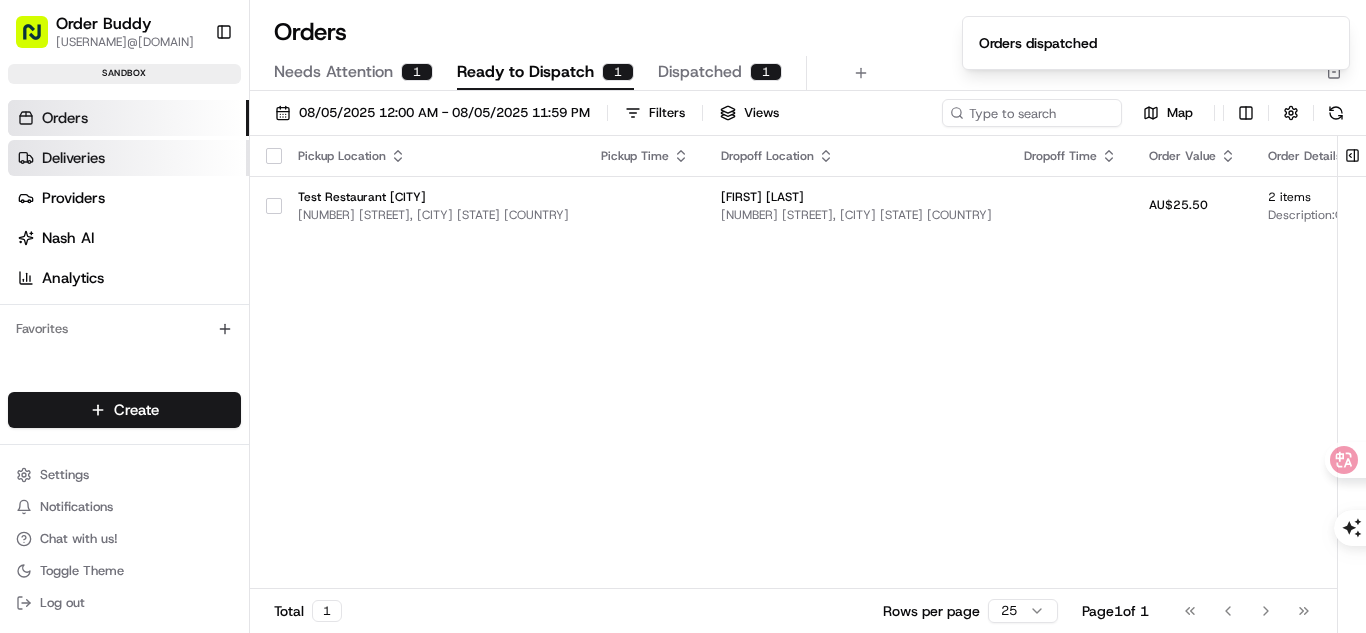 click on "Deliveries" at bounding box center (128, 158) 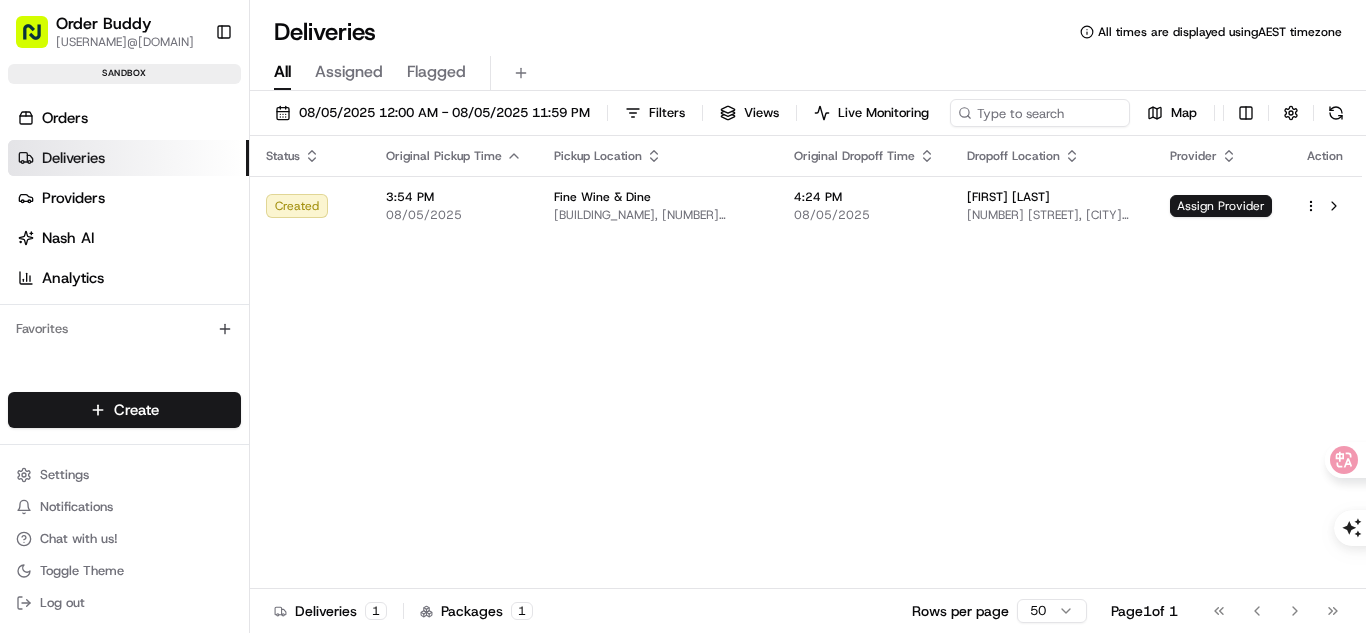 click on "Status Original Pickup Time Pickup Location Original Dropoff Time Dropoff Location Provider Action Created [TIME] [DATE] [COMPANY_NAME] [BUILDING_NAME], [NUMBER] [STREET], [CITY] [STATE] [COUNTRY] [TIME] [DATE] [FIRST] [LAST] [NUMBER] [STREET], [CITY] [STATE] [COUNTRY] Assign Provider" at bounding box center (806, 362) 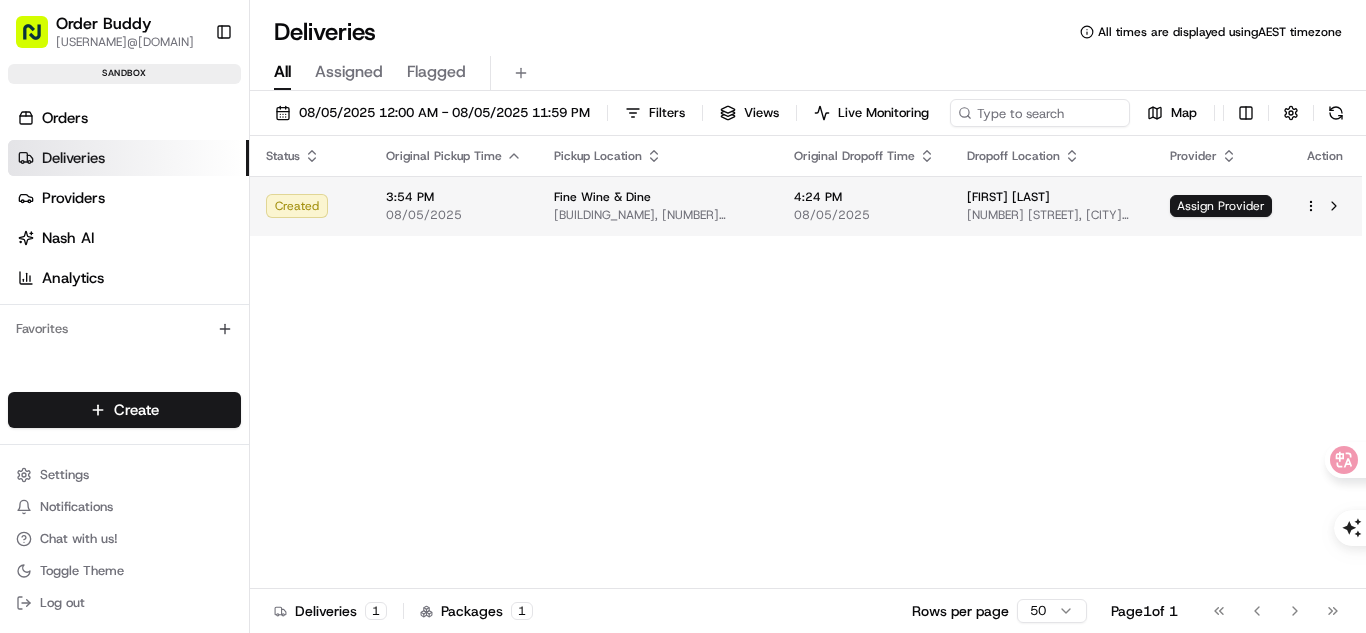 click on "[FIRST] [LAST]" at bounding box center [1052, 197] 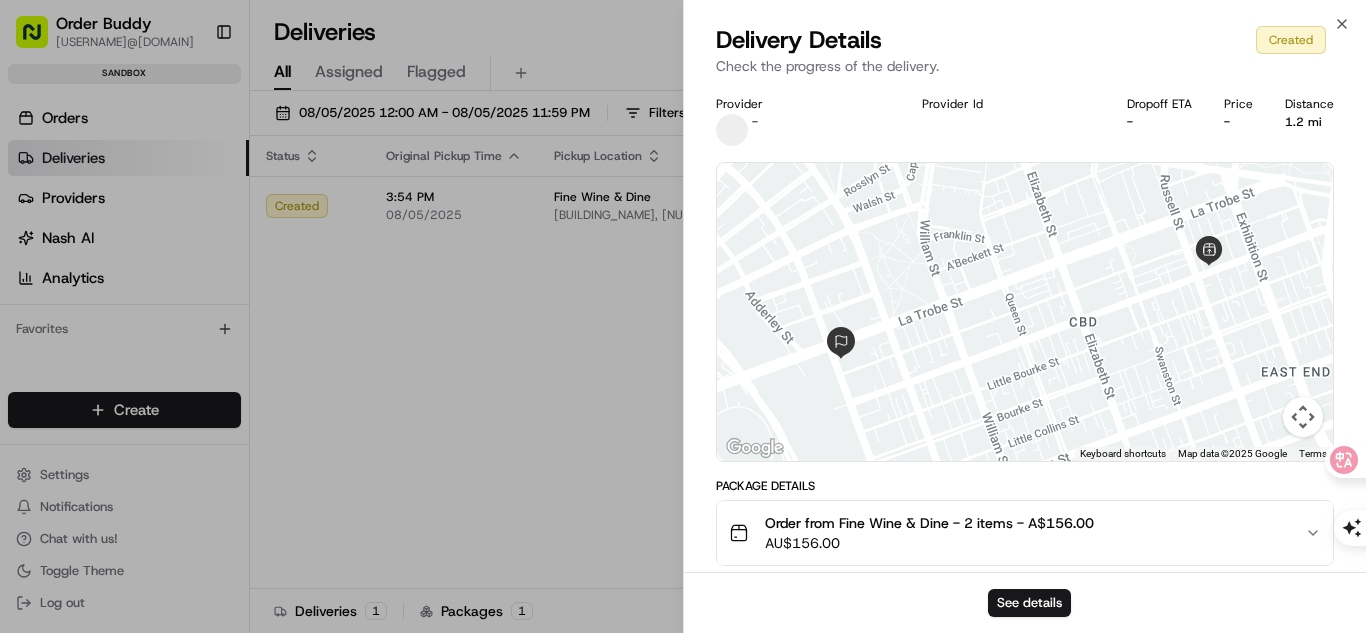 click on "Delivery Details Created" at bounding box center (1025, 40) 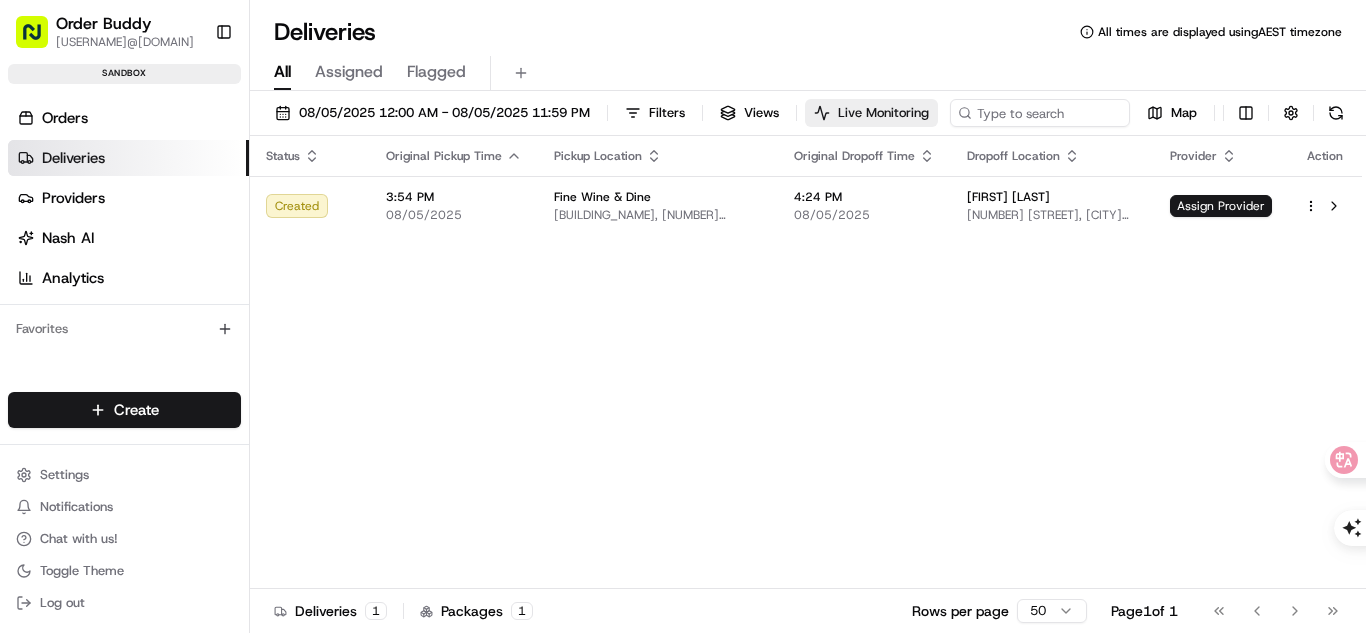 click on "Live Monitoring" at bounding box center [883, 113] 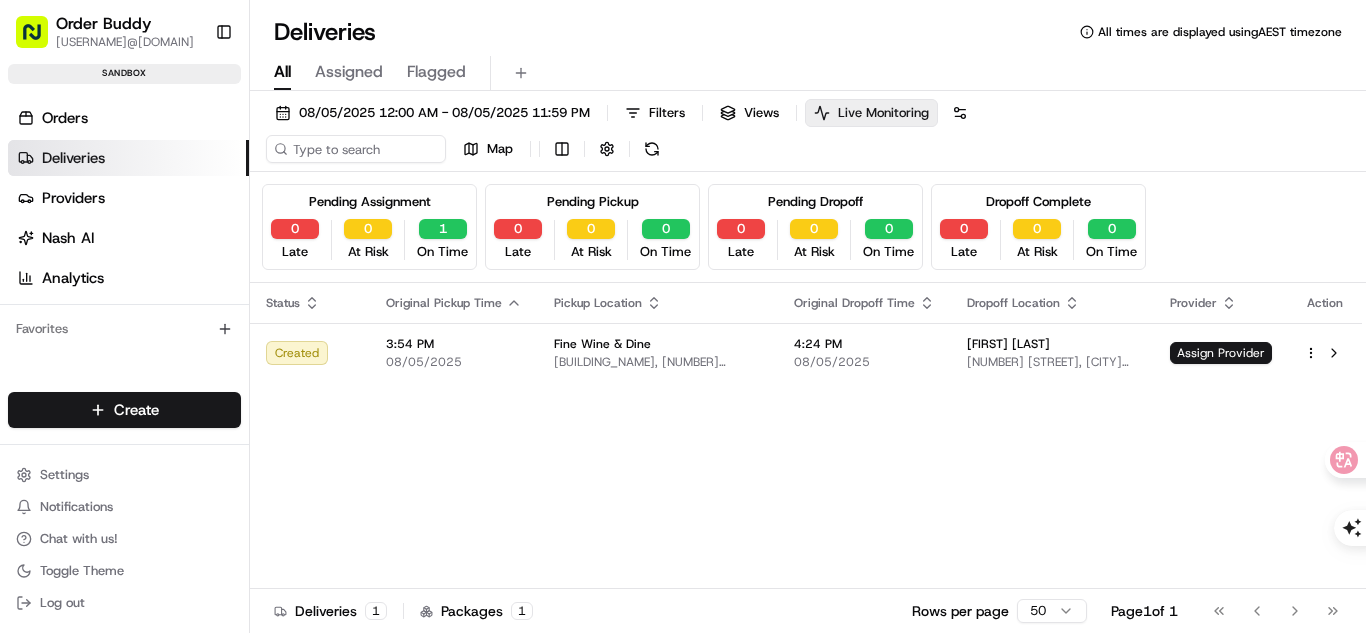 click on "Live Monitoring" at bounding box center (883, 113) 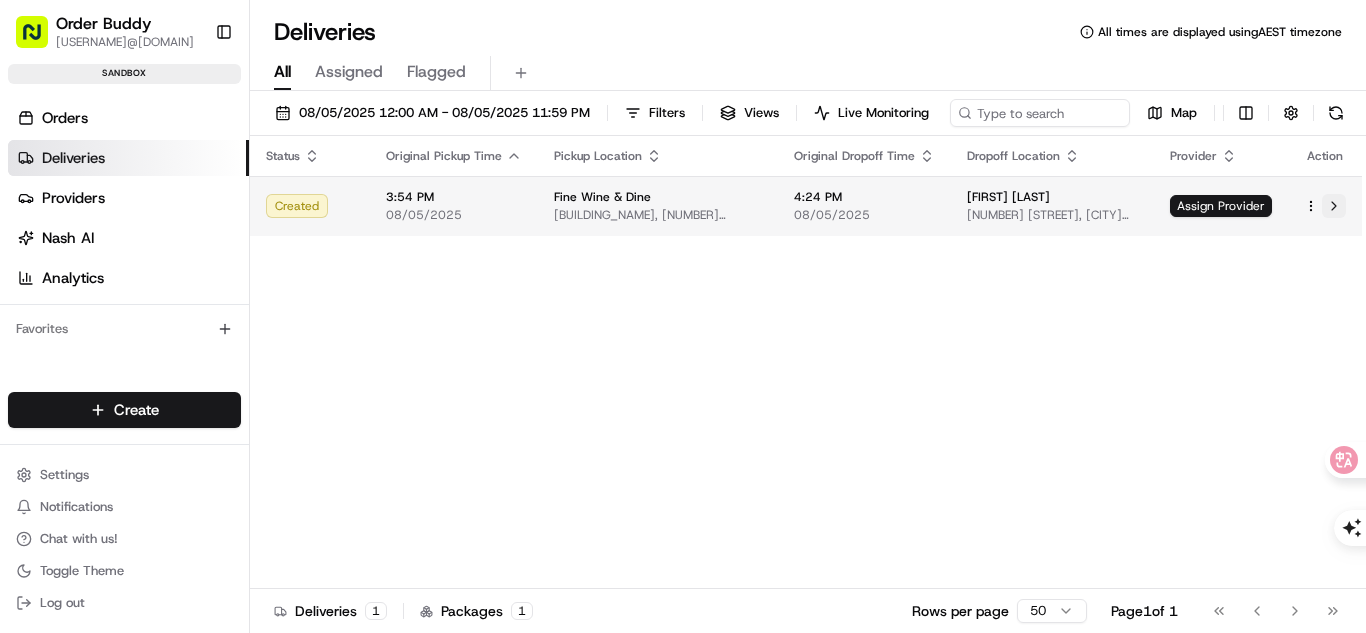 click at bounding box center (1334, 206) 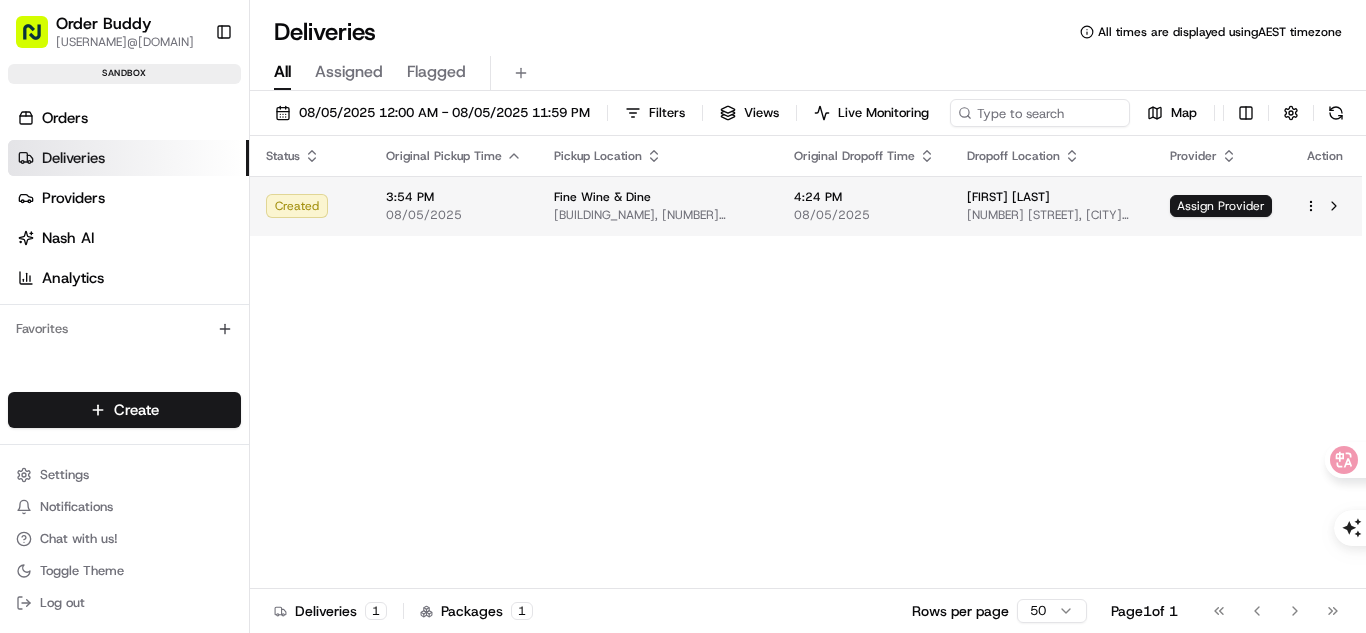 click on "Order Buddy [USERNAME]@[DOMAIN] Toggle Sidebar sandbox Orders Deliveries Providers Nash AI Analytics Favorites Main Menu Members & Organization Organization Users Roles Preferences Customization Tracking Orchestration Automations Locations Pickup Locations Dropoff Locations Billing Billing Refund Requests Integrations Notification Triggers Webhooks API Keys Request Logs Create Settings Notifications Chat with us! Toggle Theme Log out Deliveries All times are displayed using AEST timezone All Assigned Flagged [DATE] [TIME] - [DATE] [TIME] Filters Views Live Monitoring Map Status Original Pickup Time Pickup Location Original Dropoff Time Dropoff Location Provider Action Created [TIME] [DATE] Fine Wine & Dine Amdocs Building, [NUMBER] [STREET], [CITY] [STATE] [COUNTRY] [TIME] [DATE] [FIRST] [LAST] [NUMBER] [STREET], [CITY] [STATE] [COUNTRY] Assign Provider Deliveries 1 Packages 1 Rows per page 50 Page 1 of 1 Go to first page Go to previous page" at bounding box center (683, 316) 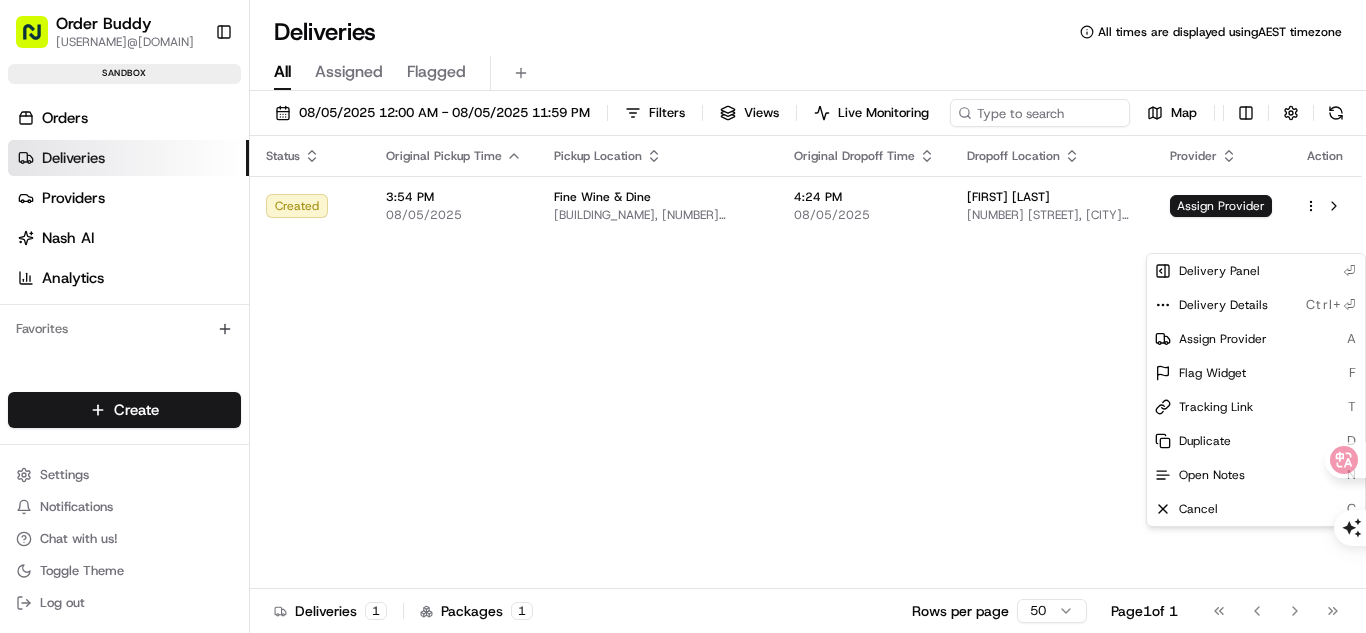 click on "Order Buddy [USERNAME]@[DOMAIN] Toggle Sidebar sandbox Orders Deliveries Providers Nash AI Analytics Favorites Main Menu Members & Organization Organization Users Roles Preferences Customization Tracking Orchestration Automations Locations Pickup Locations Dropoff Locations Billing Billing Refund Requests Integrations Notification Triggers Webhooks API Keys Request Logs Create Settings Notifications Chat with us! Toggle Theme Log out Deliveries All times are displayed using AEST timezone All Assigned Flagged [DATE] [TIME] - [DATE] [TIME] Filters Views Live Monitoring Map Status Original Pickup Time Pickup Location Original Dropoff Time Dropoff Location Provider Action Created [TIME] [DATE] Fine Wine & Dine Amdocs Building, [NUMBER] [STREET], [CITY] [STATE] [COUNTRY] [TIME] [DATE] [FIRST] [LAST] [NUMBER] [STREET], [CITY] [STATE] [COUNTRY] Assign Provider Deliveries 1 Packages 1 Rows per page 50 Page 1 of 1 Go to first page Go to previous page" at bounding box center (683, 316) 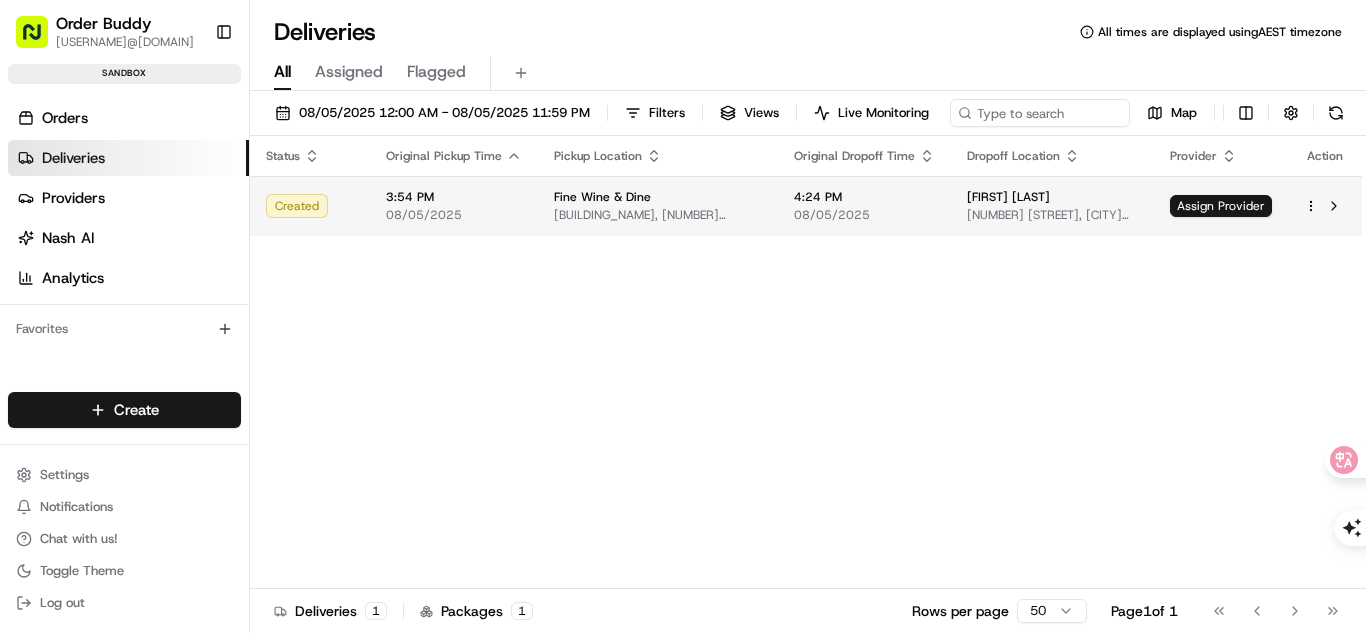 click on "4:24 PM" at bounding box center (864, 197) 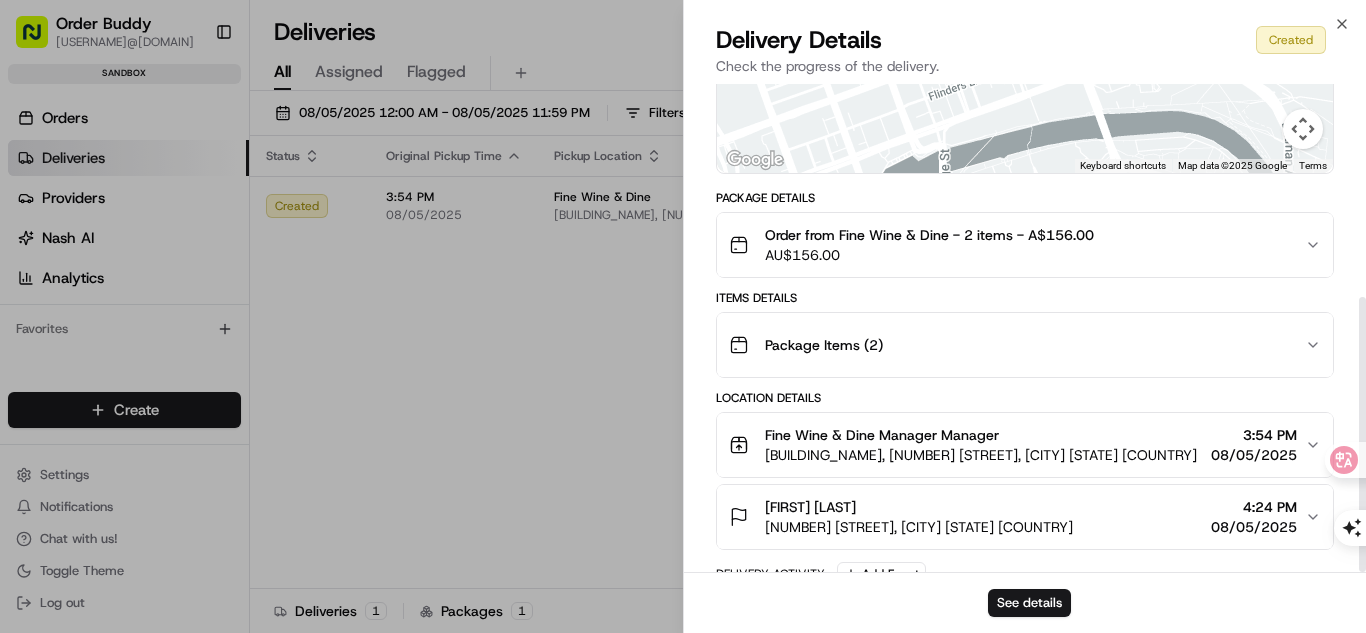 scroll, scrollTop: 378, scrollLeft: 0, axis: vertical 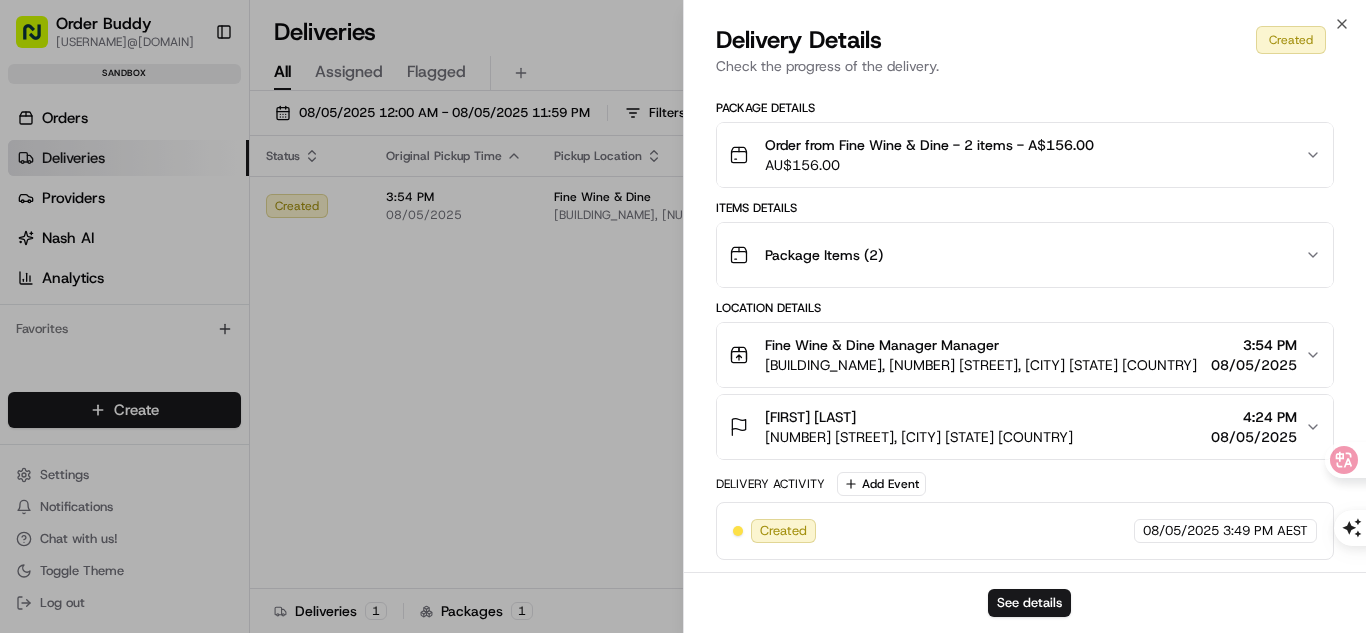 click on "Package Items ( 2 )" at bounding box center (1017, 255) 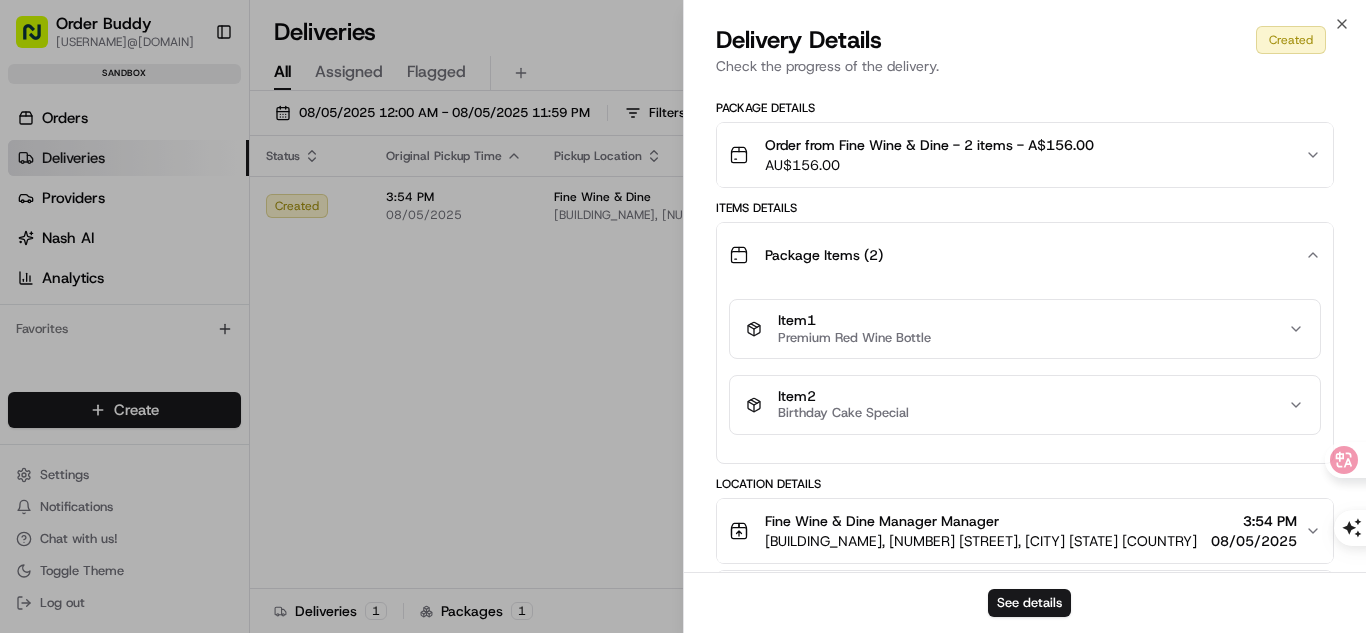 click on "Package Items ( 2 )" at bounding box center (1025, 255) 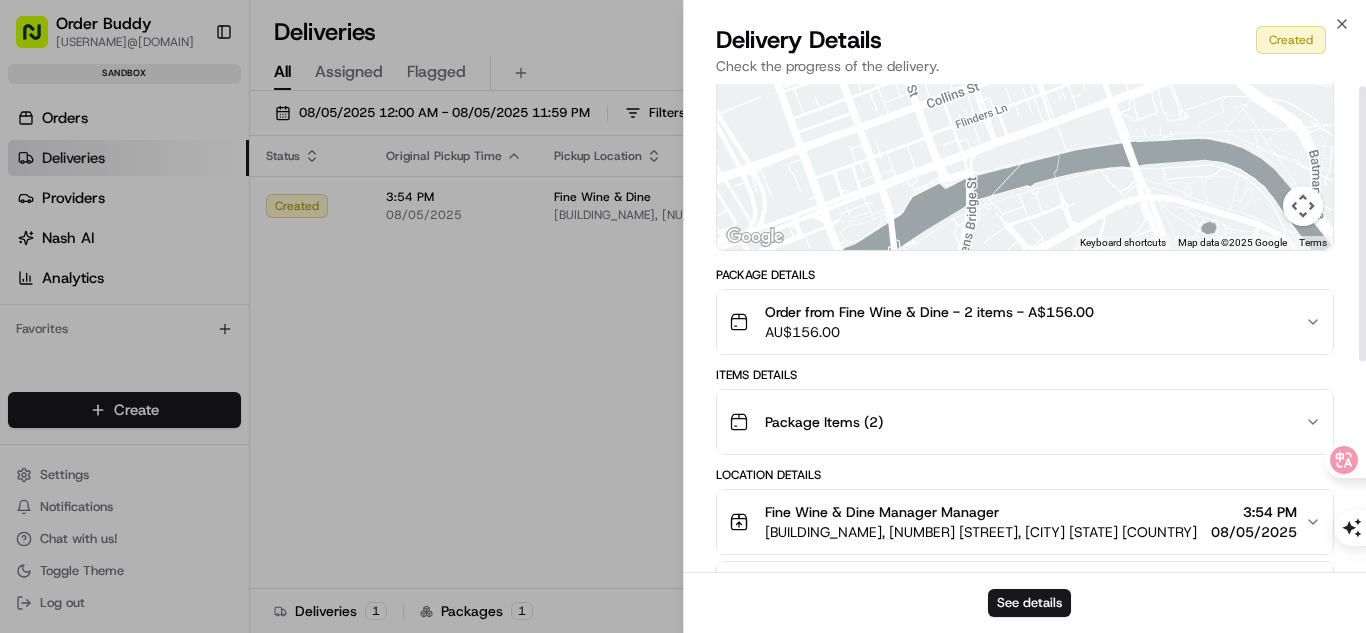 scroll, scrollTop: 0, scrollLeft: 0, axis: both 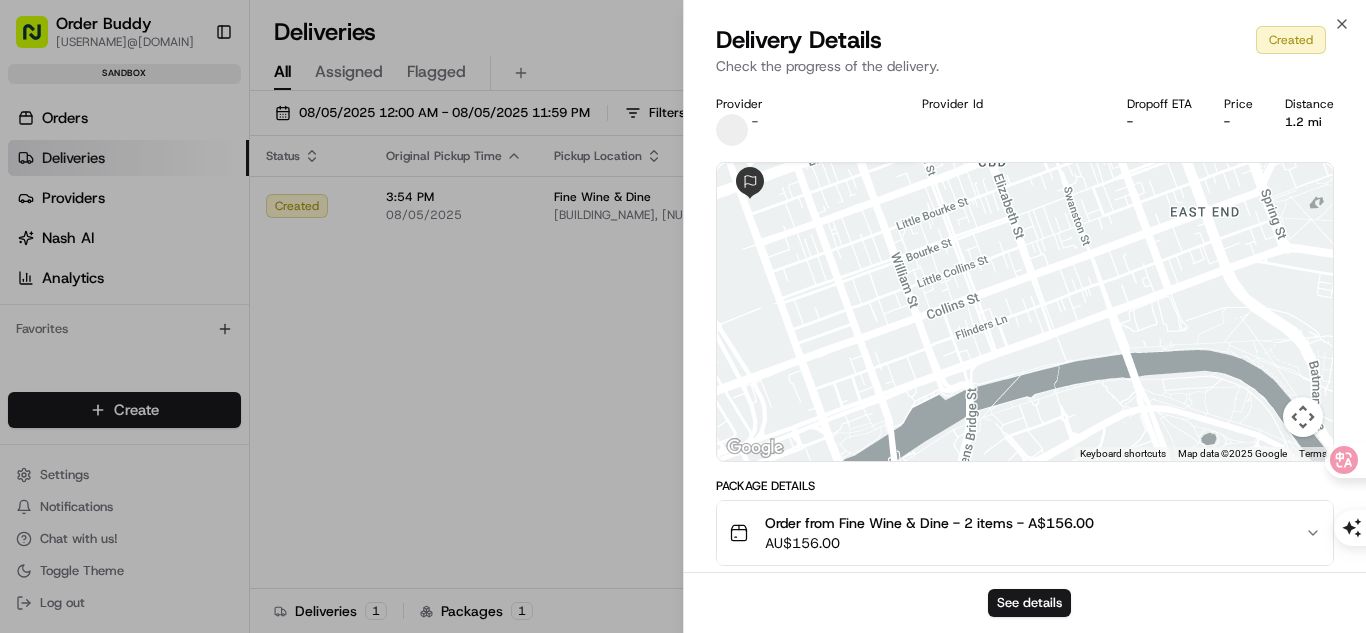 click at bounding box center (750, 183) 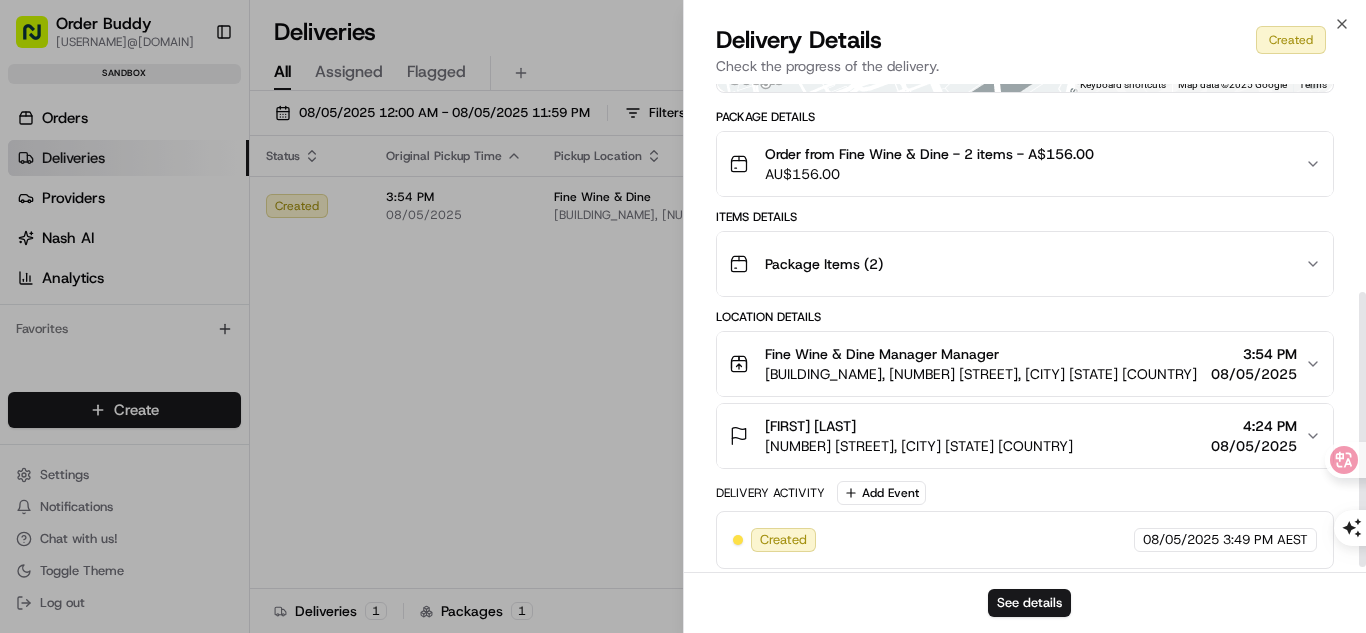 scroll, scrollTop: 378, scrollLeft: 0, axis: vertical 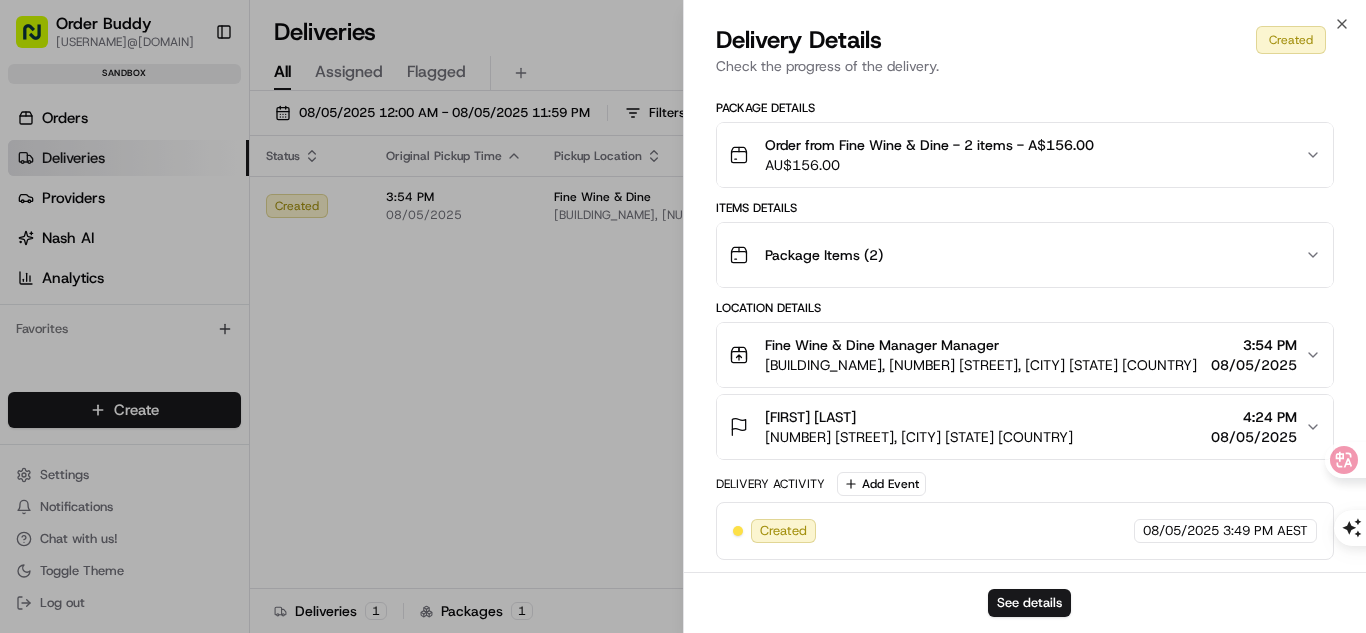 click on "Package Items ( 2 )" at bounding box center [1017, 255] 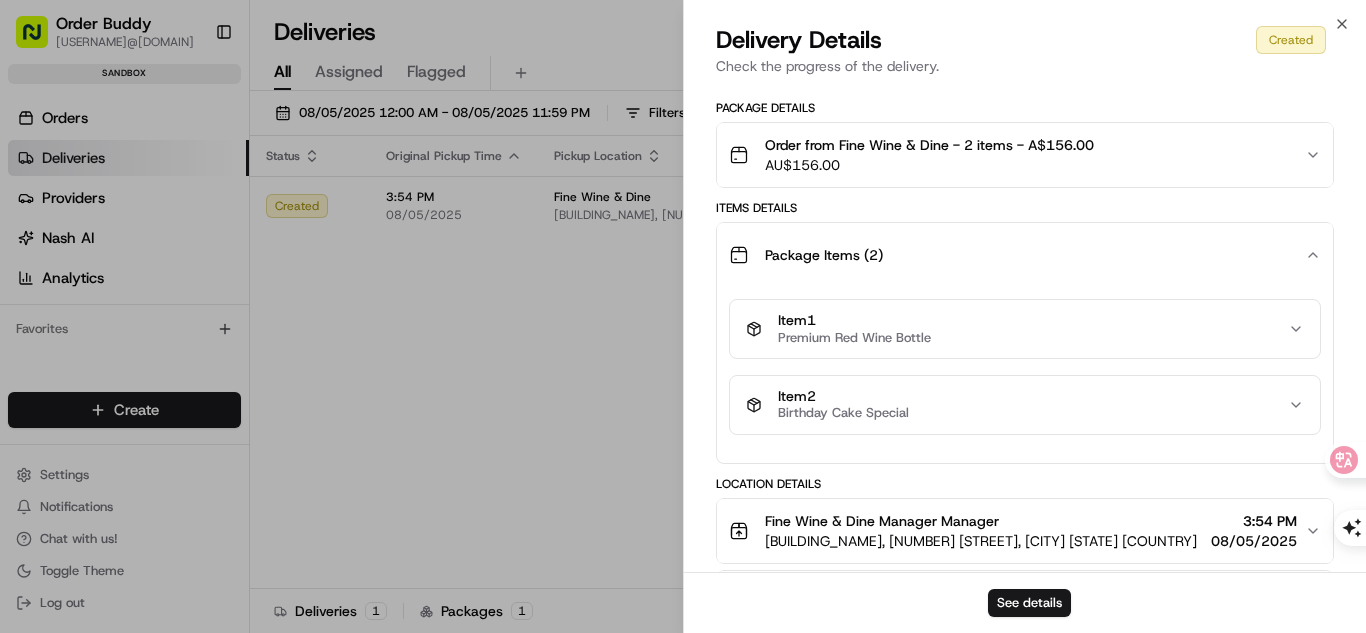 click on "Order from Fine Wine & Dine - 2 items - A$156.00 AU$ 156.00" at bounding box center [1017, 155] 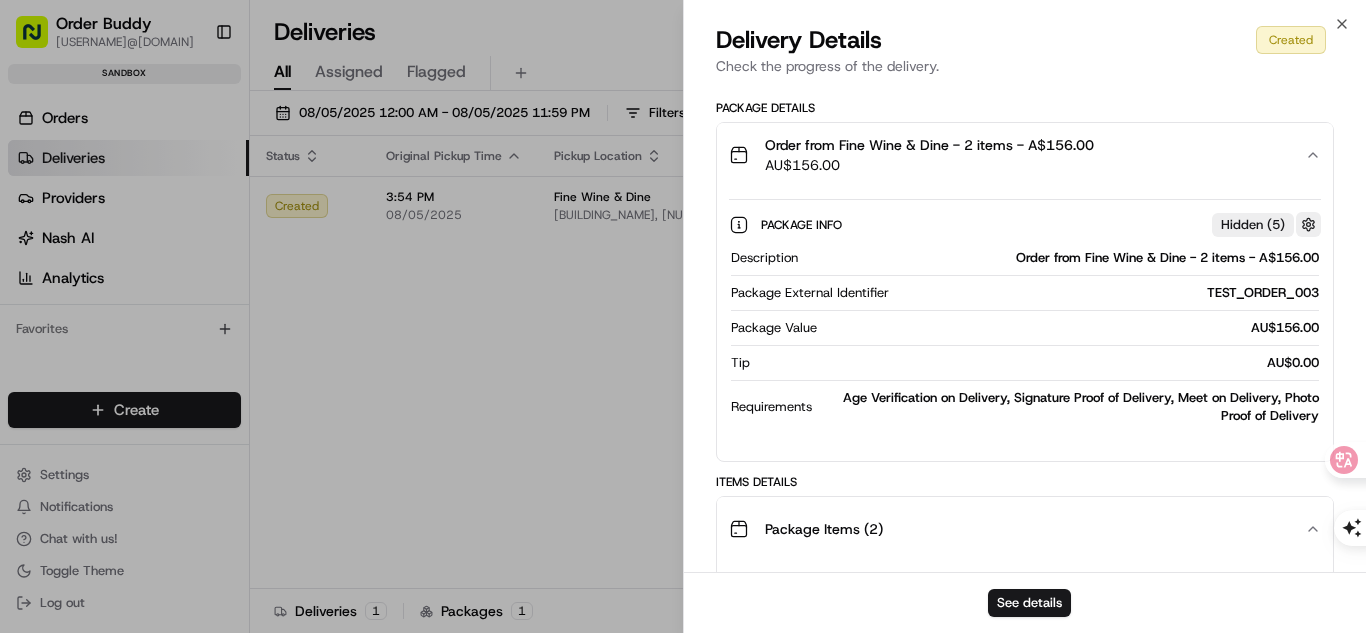 click at bounding box center [1308, 224] 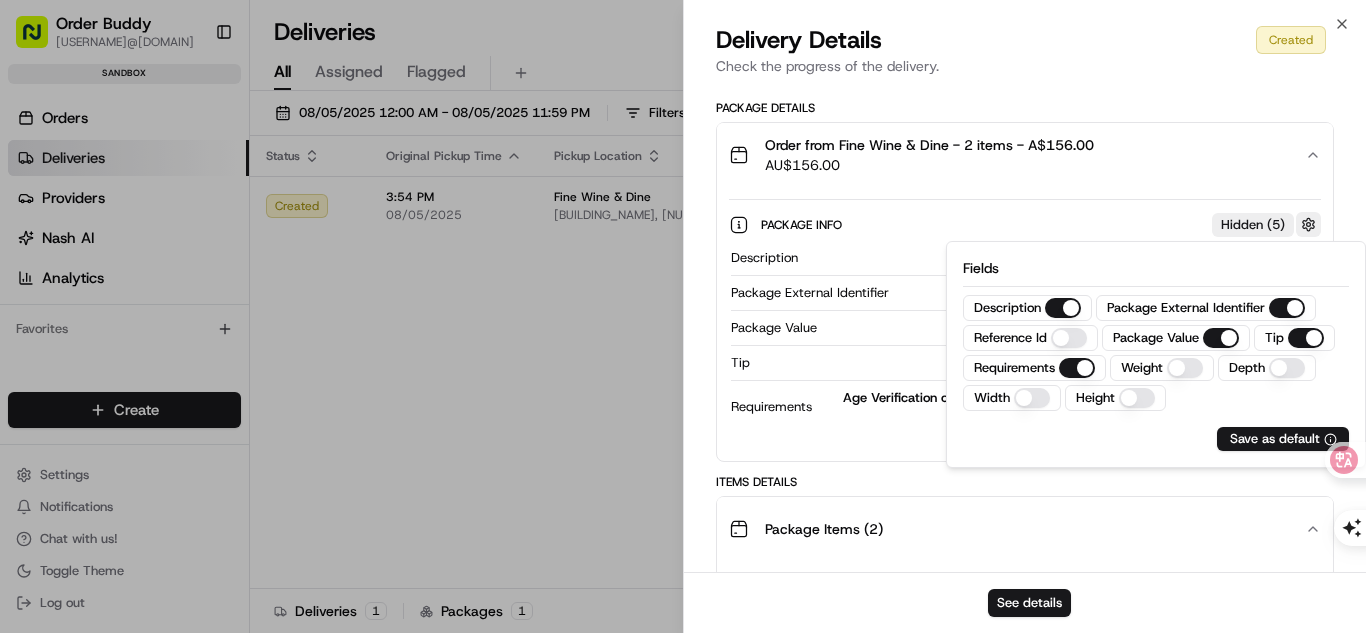 click at bounding box center [1308, 224] 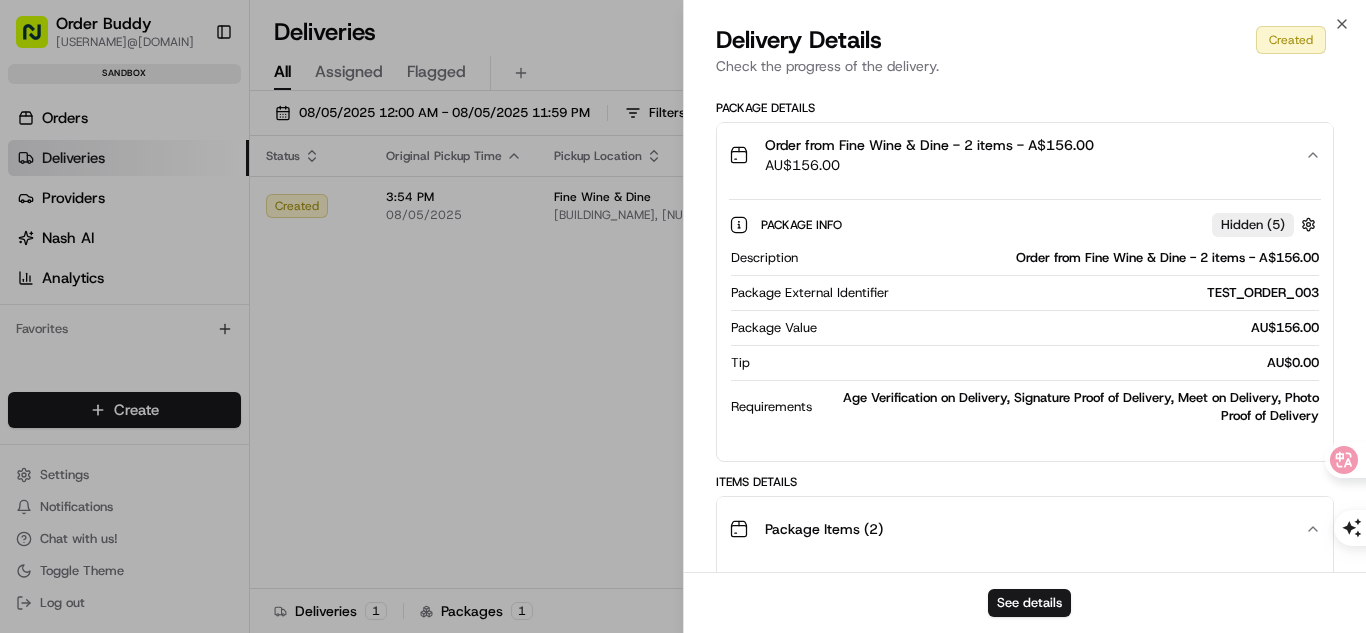 click on "Order from Fine Wine & Dine - 2 items - A$156.00 AU$ 156.00" at bounding box center (1017, 155) 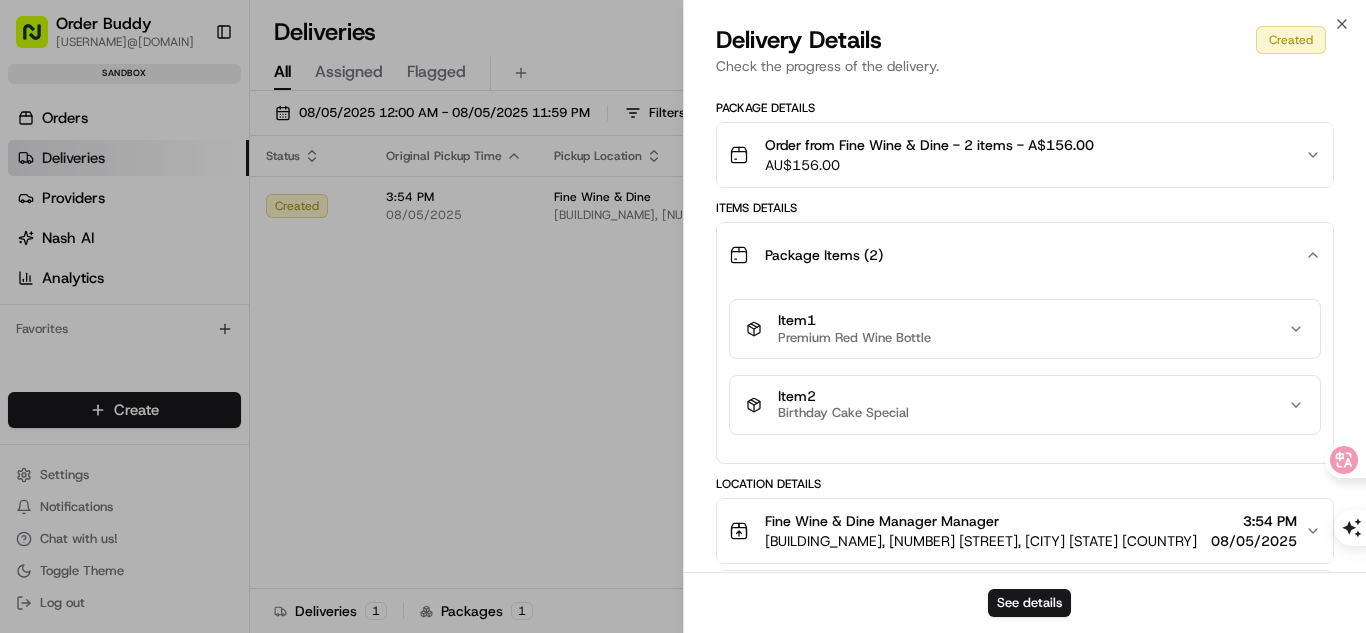click on "Package Items ( 2 )" at bounding box center [1017, 255] 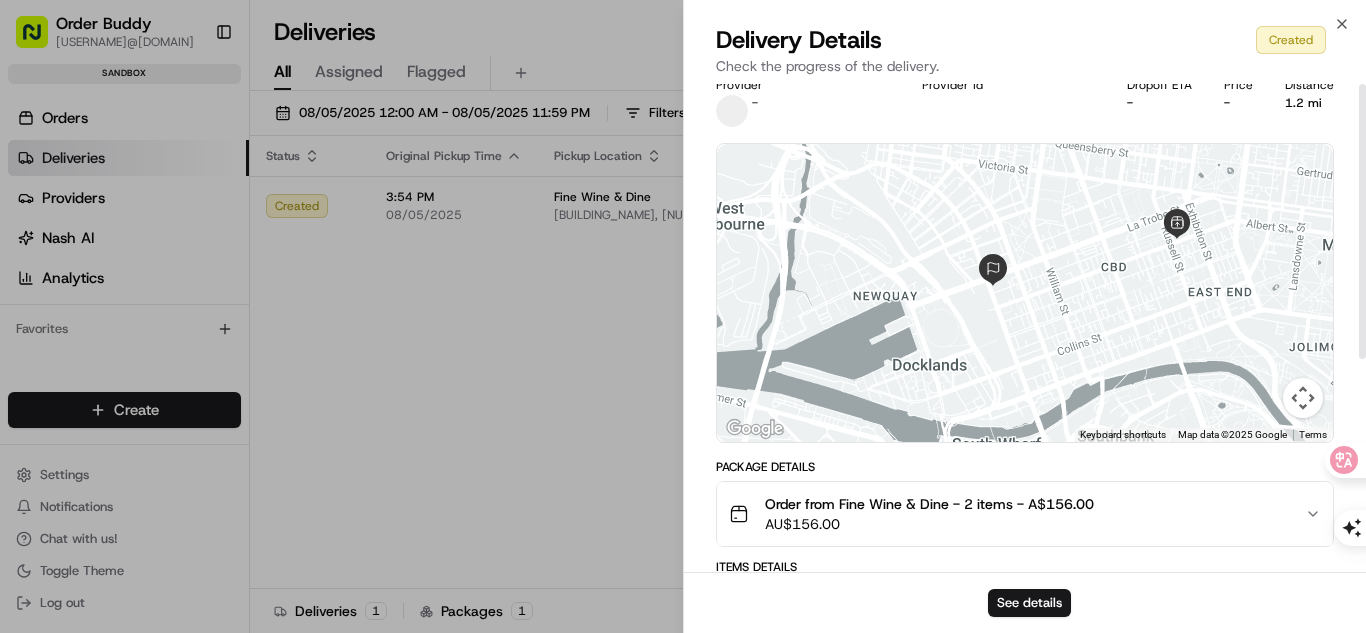 scroll, scrollTop: 0, scrollLeft: 0, axis: both 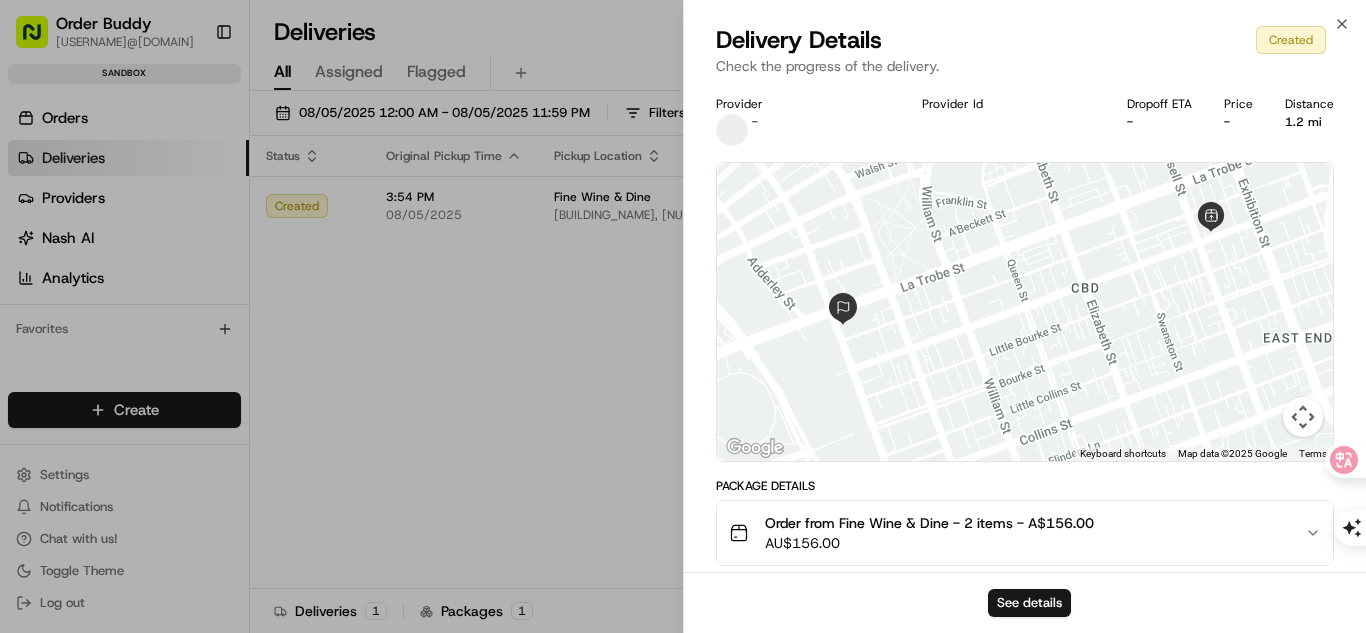 drag, startPoint x: 1169, startPoint y: 319, endPoint x: 1175, endPoint y: 424, distance: 105.17129 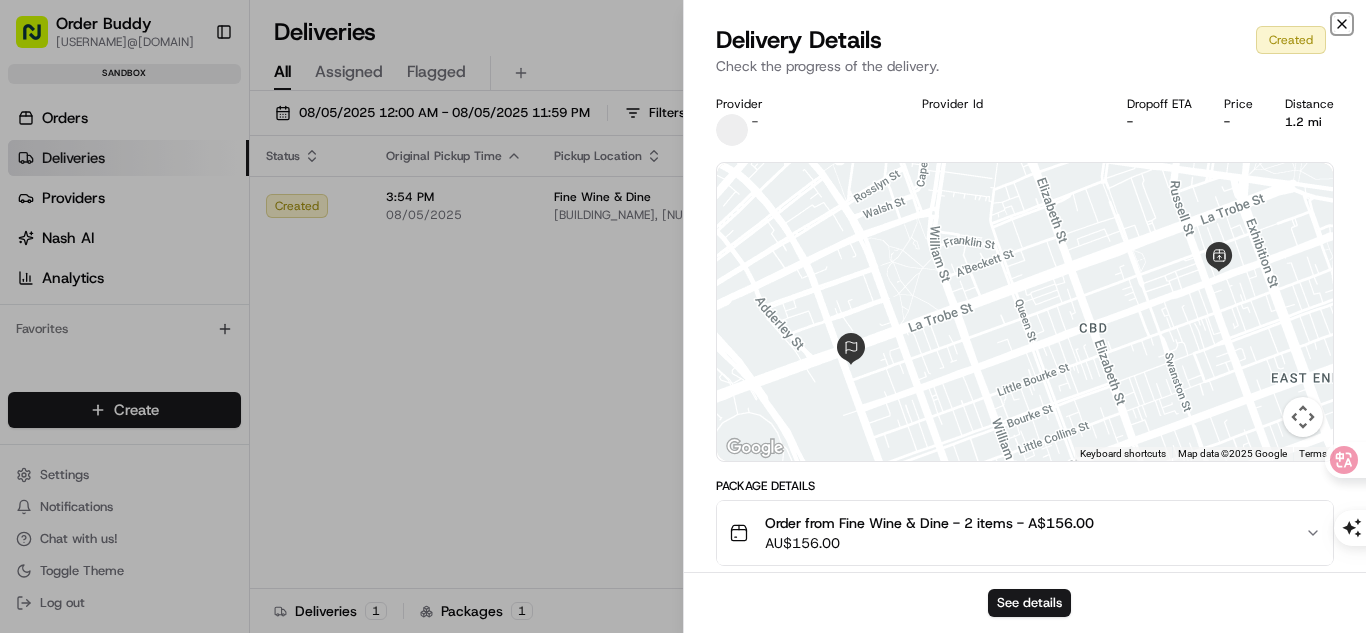 click 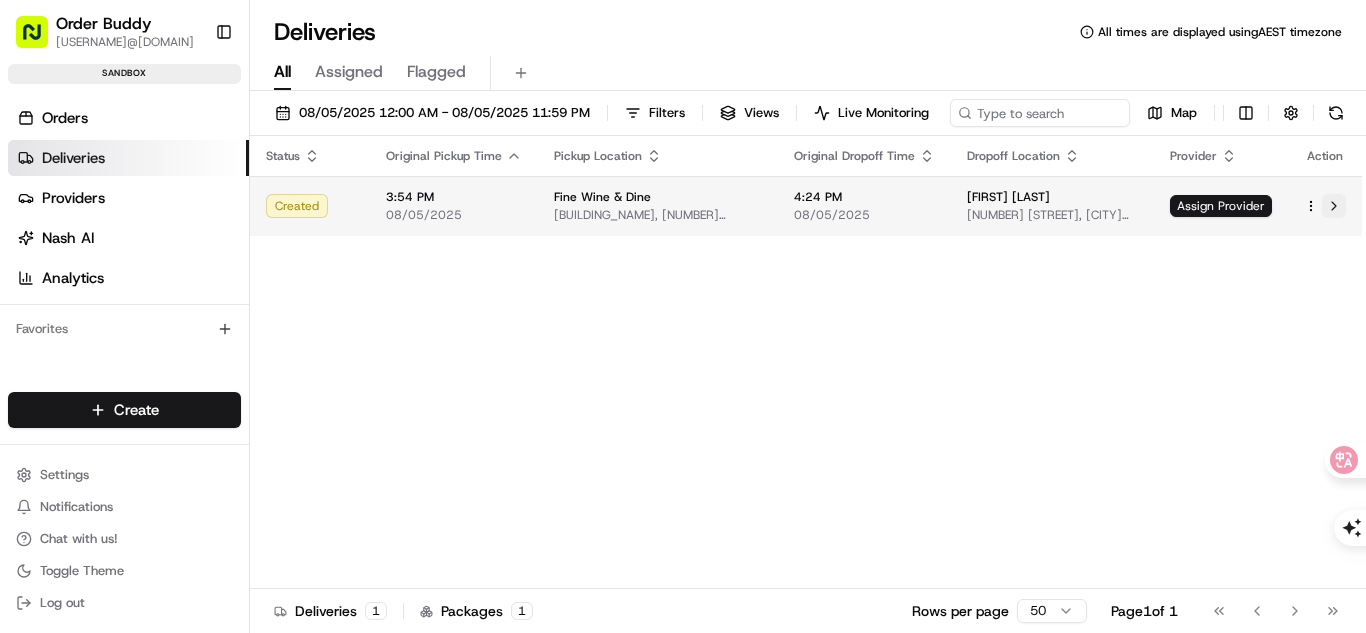 click at bounding box center (1334, 206) 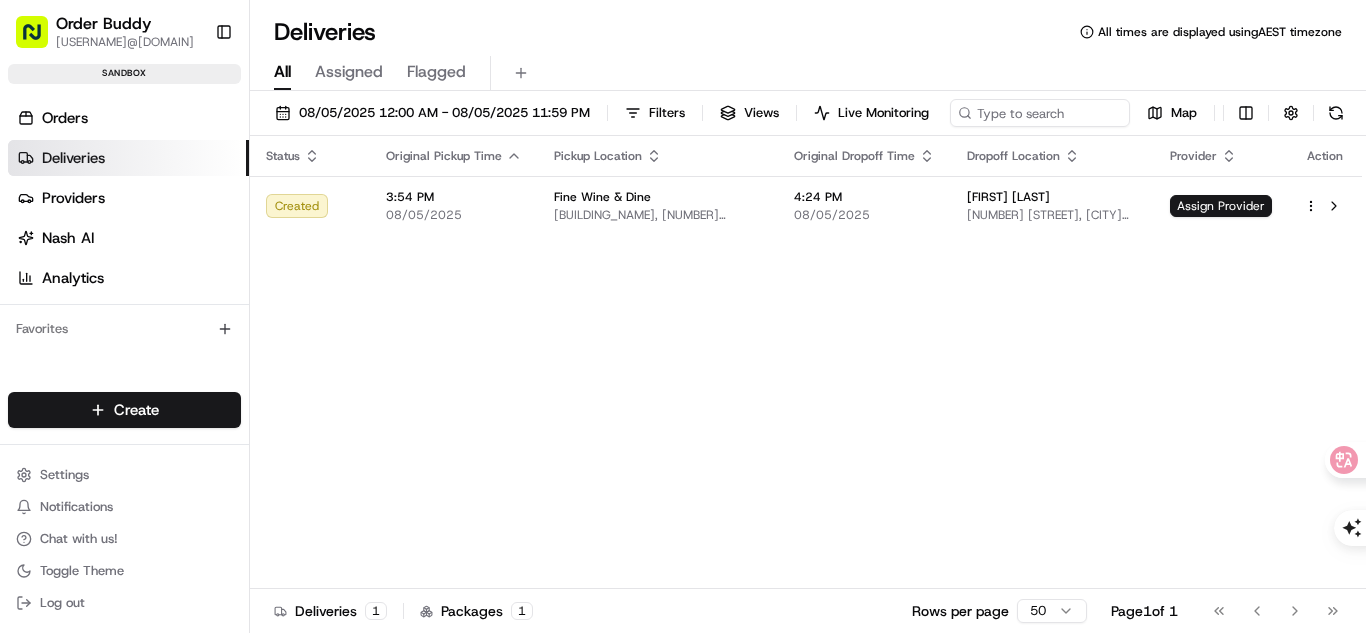 click on "Status Original Pickup Time Pickup Location Original Dropoff Time Dropoff Location Provider Action Created [TIME] [DATE] [COMPANY_NAME] [BUILDING_NAME], [NUMBER] [STREET], [CITY] [STATE] [COUNTRY] [TIME] [DATE] [FIRST] [LAST] [NUMBER] [STREET], [CITY] [STATE] [COUNTRY] Assign Provider" at bounding box center (806, 362) 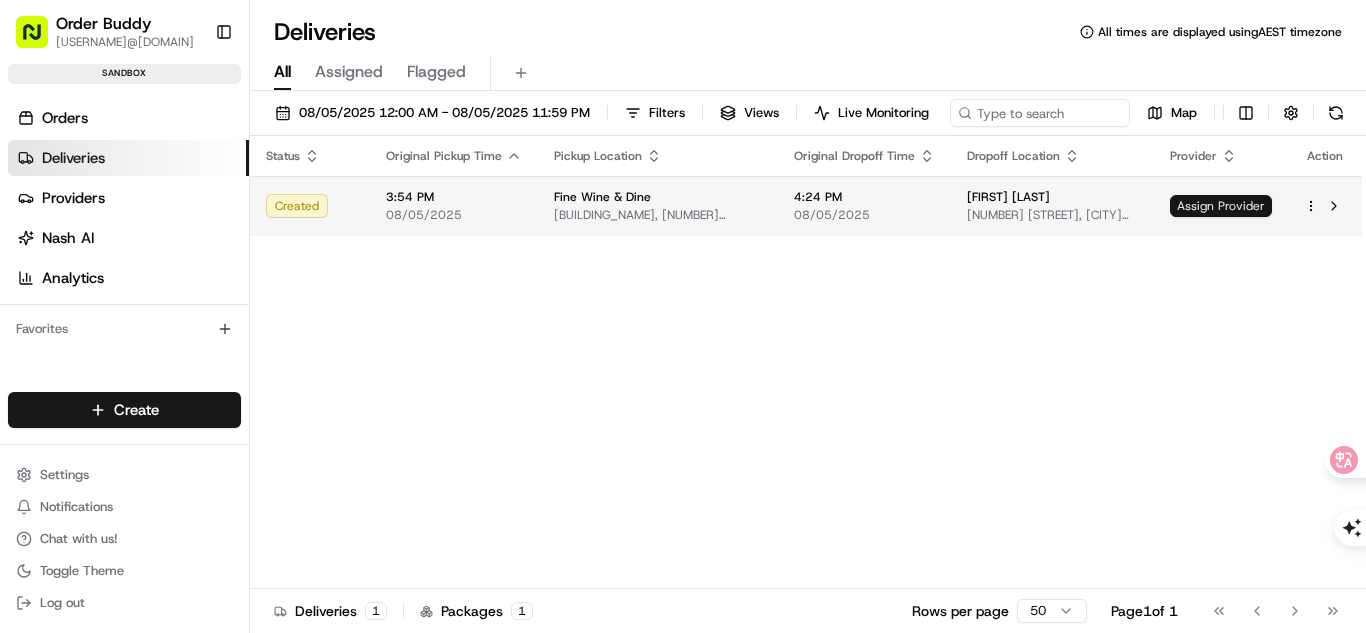 click on "Assign Provider" at bounding box center [1221, 206] 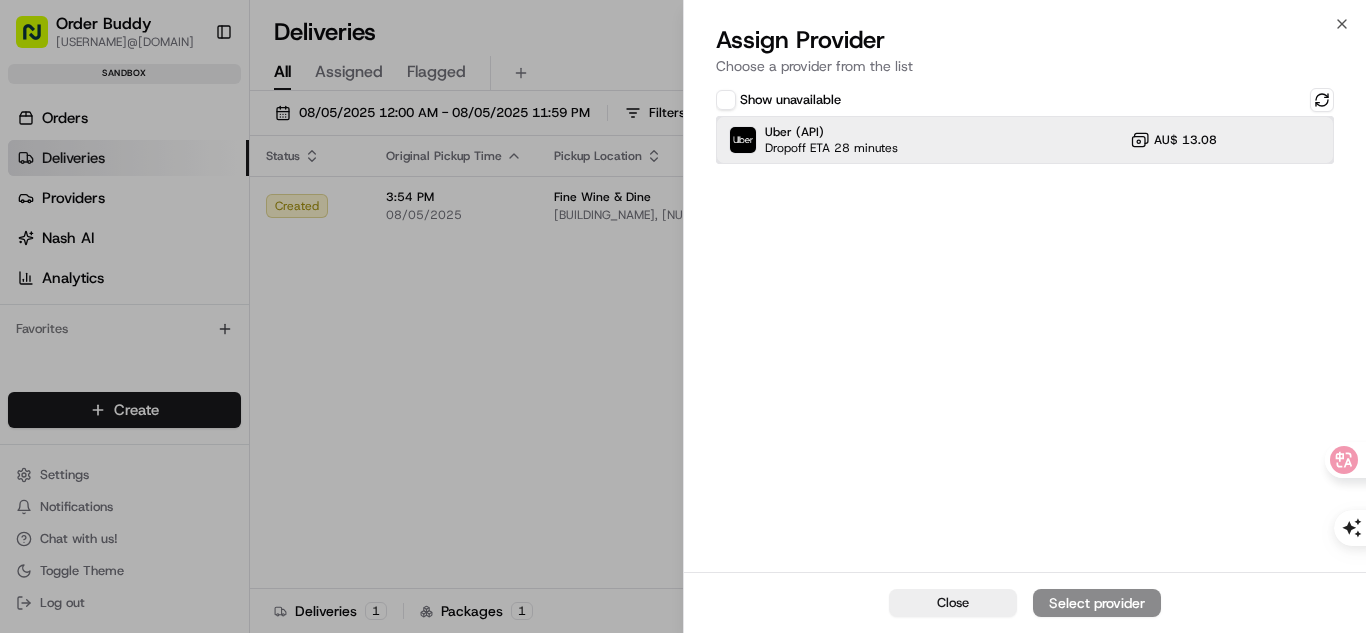 click on "Uber (API) Dropoff ETA   28 minutes AU$   13.08" at bounding box center [1025, 140] 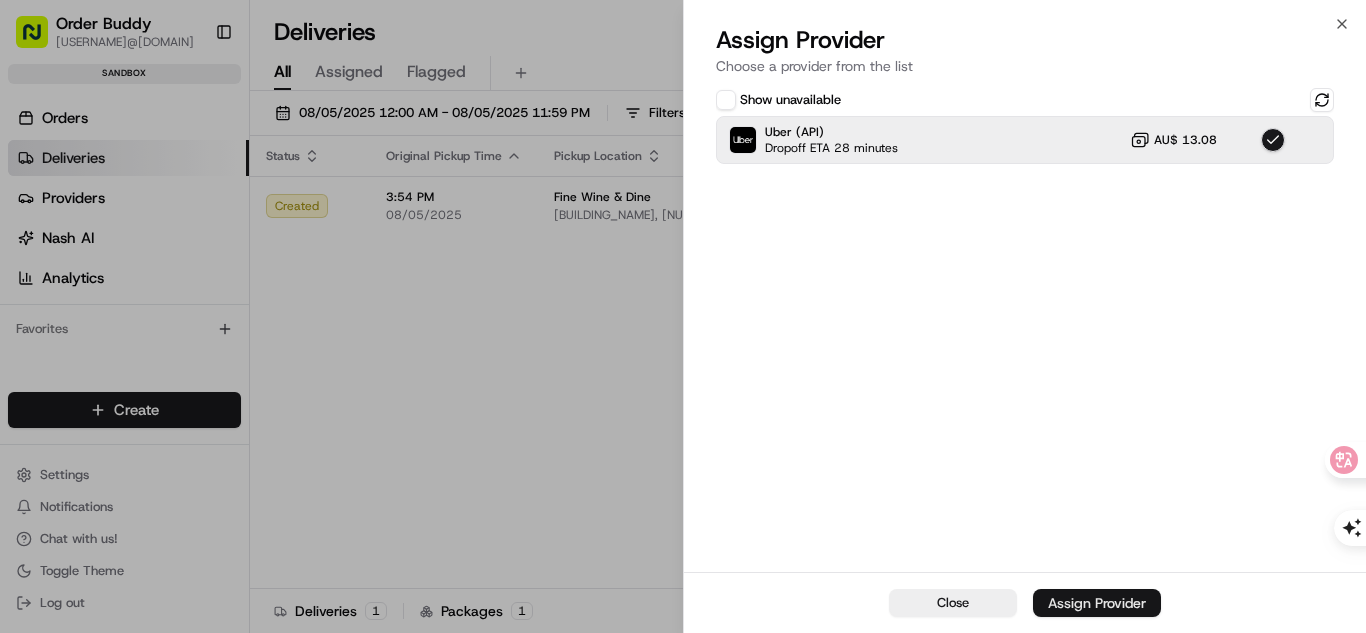 click on "Assign Provider" at bounding box center [1097, 603] 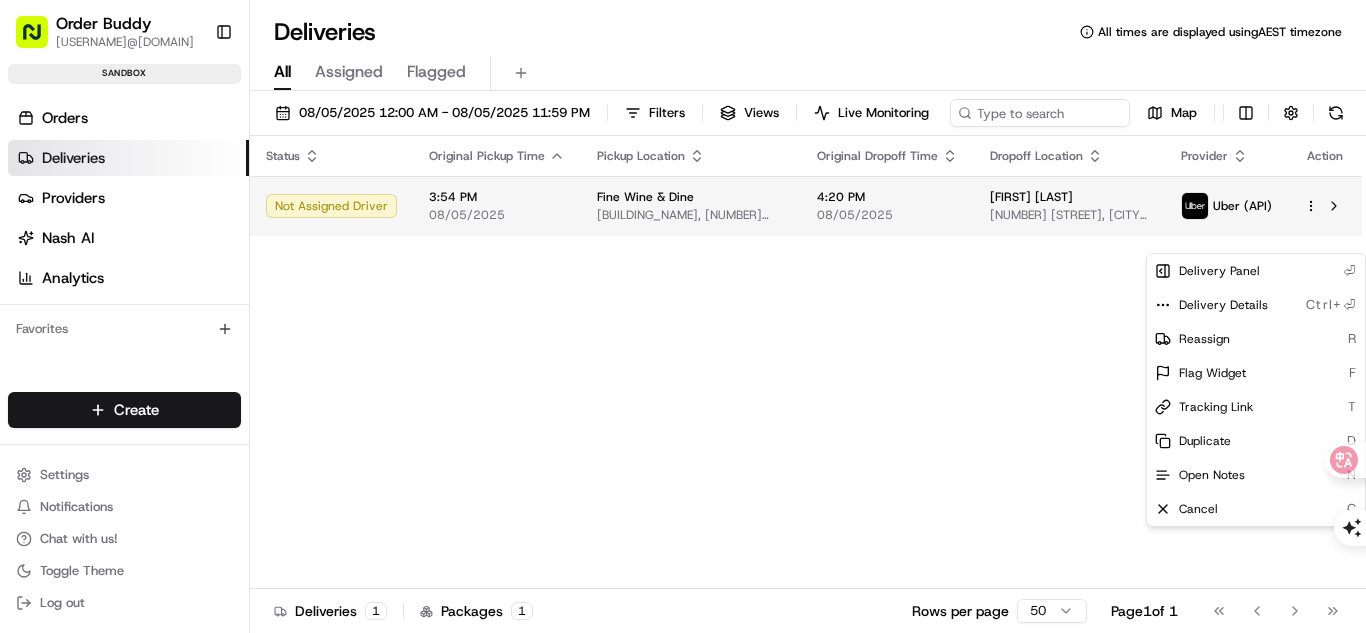 click on "Order Buddy [USERNAME]@[DOMAIN] Toggle Sidebar sandbox Orders Deliveries Providers Nash AI Analytics Favorites Main Menu Members & Organization Organization Users Roles Preferences Customization Tracking Orchestration Automations Locations Pickup Locations Dropoff Locations Billing Billing Refund Requests Integrations Notification Triggers Webhooks API Keys Request Logs Create Settings Notifications Chat with us! Toggle Theme Log out Deliveries All times are displayed using AEST timezone All Assigned Flagged [DATE] [TIME] - [DATE] [TIME] Filters Views Live Monitoring Map Status Original Pickup Time Pickup Location Original Dropoff Time Dropoff Location Provider Action Not Assigned Driver [TIME] [DATE] Fine Wine & Dine Amdocs Building, [NUMBER] [STREET], [CITY] [STATE] [COUNTRY] [TIME] [DATE] [FIRST] [LAST] [NUMBER] [STREET], [CITY] [STATE] [COUNTRY] Uber (API) Deliveries 1 Packages 1 Rows per page 50 Page 1 of 1 Go to first page Go to previous page" at bounding box center (683, 316) 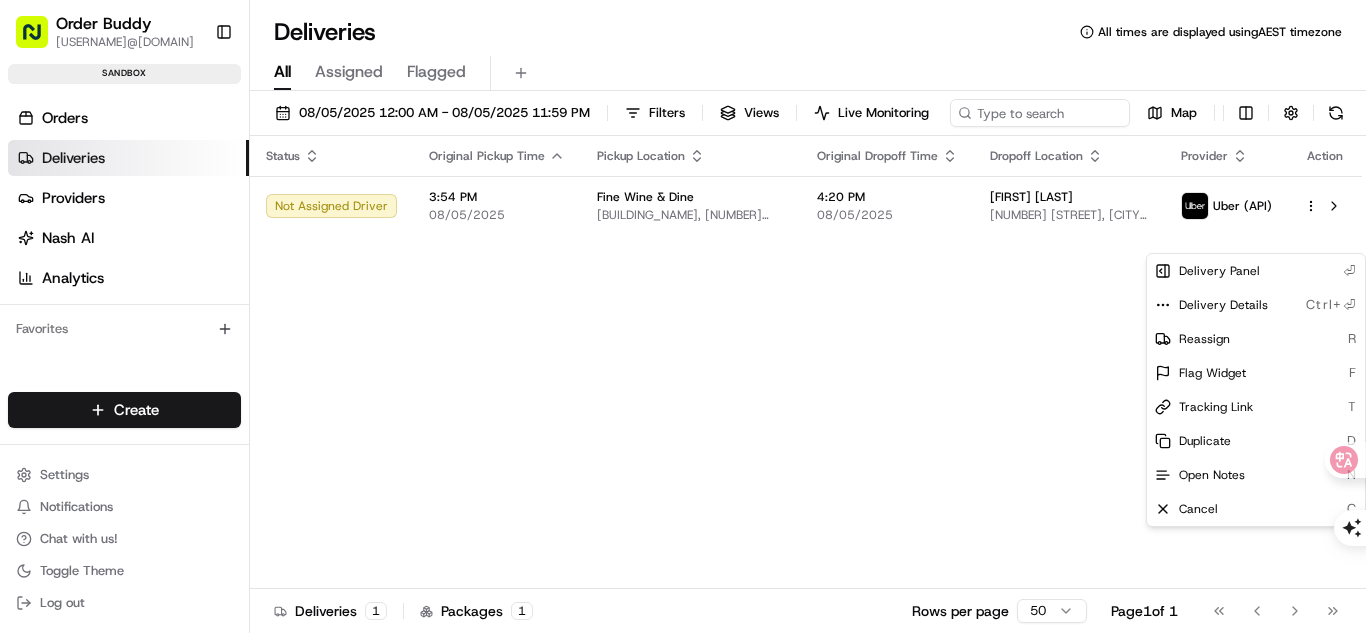 click on "Order Buddy [USERNAME]@[DOMAIN] Toggle Sidebar sandbox Orders Deliveries Providers Nash AI Analytics Favorites Main Menu Members & Organization Organization Users Roles Preferences Customization Tracking Orchestration Automations Locations Pickup Locations Dropoff Locations Billing Billing Refund Requests Integrations Notification Triggers Webhooks API Keys Request Logs Create Settings Notifications Chat with us! Toggle Theme Log out Deliveries All times are displayed using AEST timezone All Assigned Flagged [DATE] [TIME] - [DATE] [TIME] Filters Views Live Monitoring Map Status Original Pickup Time Pickup Location Original Dropoff Time Dropoff Location Provider Action Not Assigned Driver [TIME] [DATE] Fine Wine & Dine Amdocs Building, [NUMBER] [STREET], [CITY] [STATE] [COUNTRY] [TIME] [DATE] [FIRST] [LAST] [NUMBER] [STREET], [CITY] [STATE] [COUNTRY] Uber (API) Deliveries 1 Packages 1 Rows per page 50 Page 1 of 1 Go to first page Go to previous page" at bounding box center (683, 316) 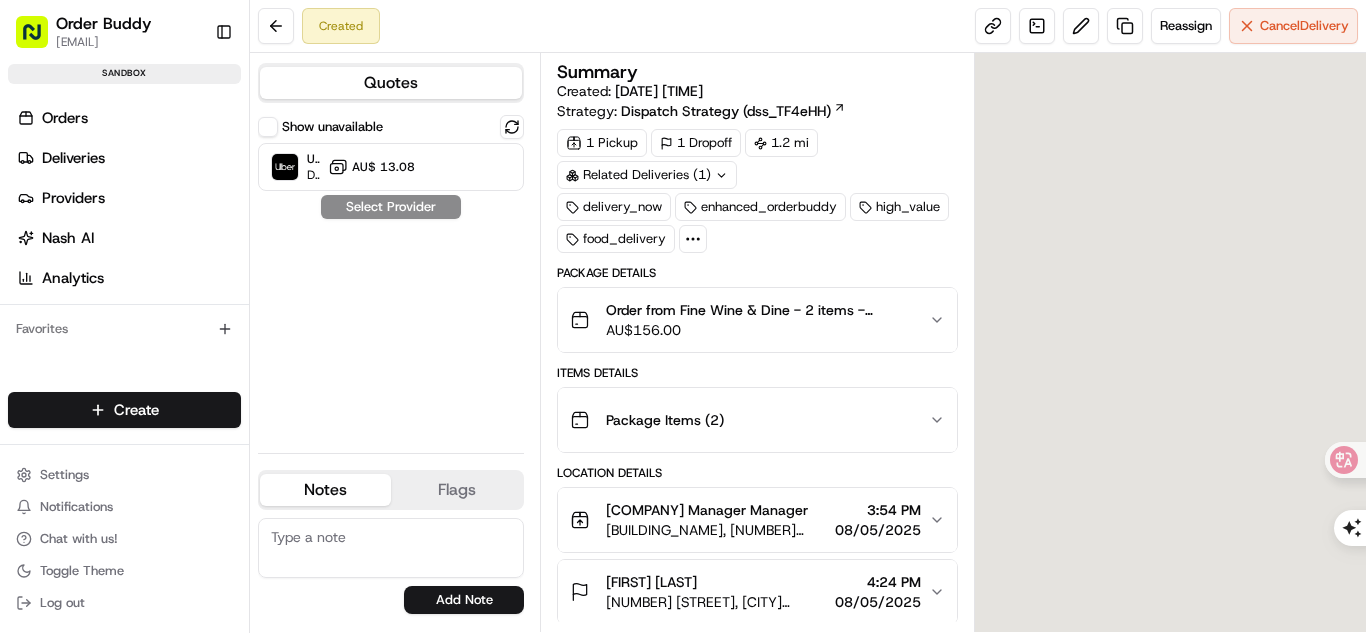 scroll, scrollTop: 0, scrollLeft: 0, axis: both 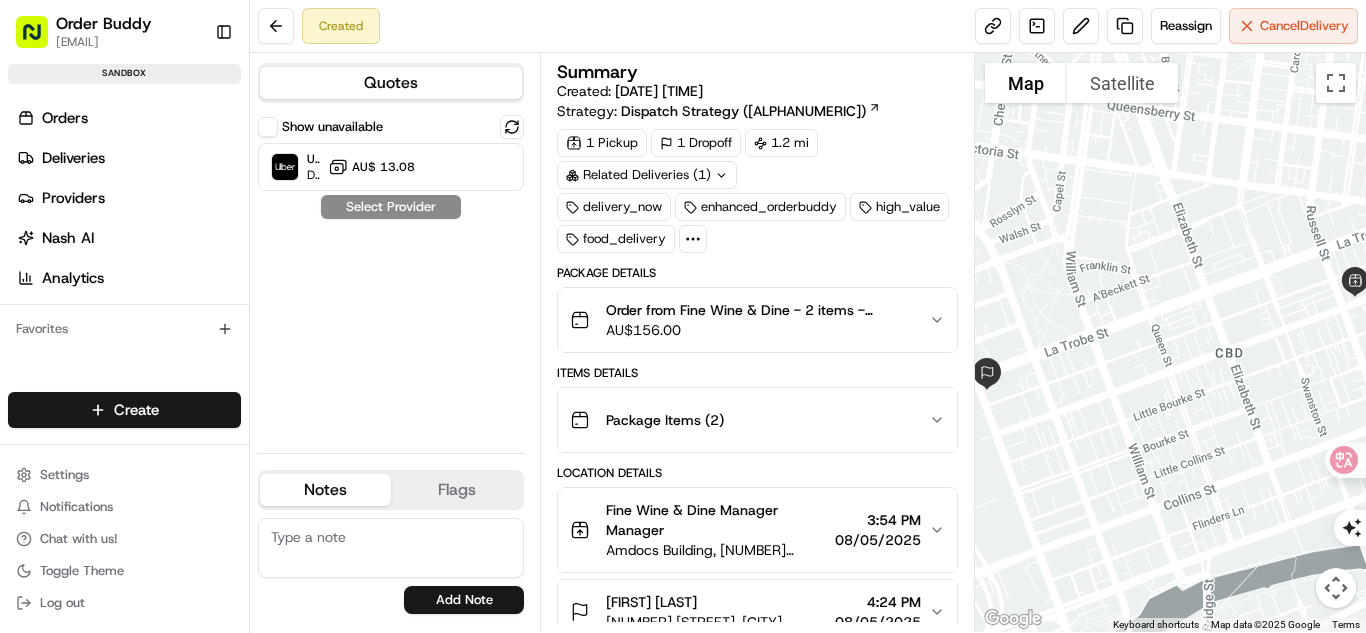 click 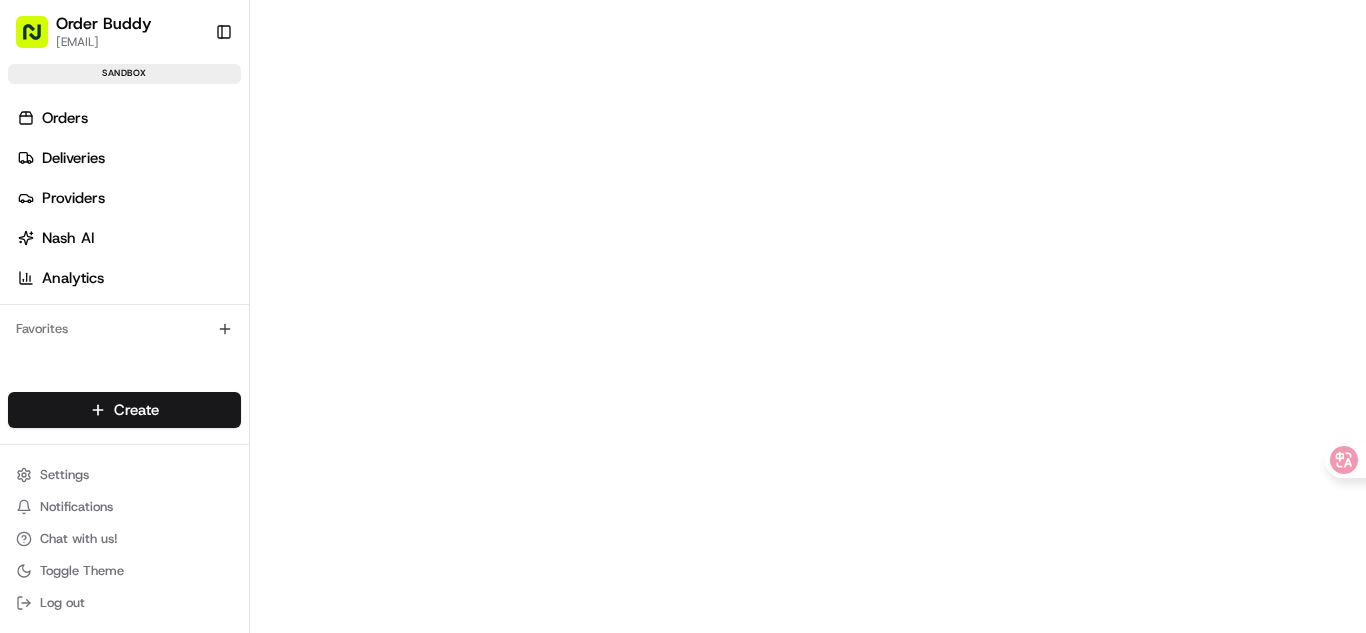 scroll, scrollTop: 0, scrollLeft: 0, axis: both 